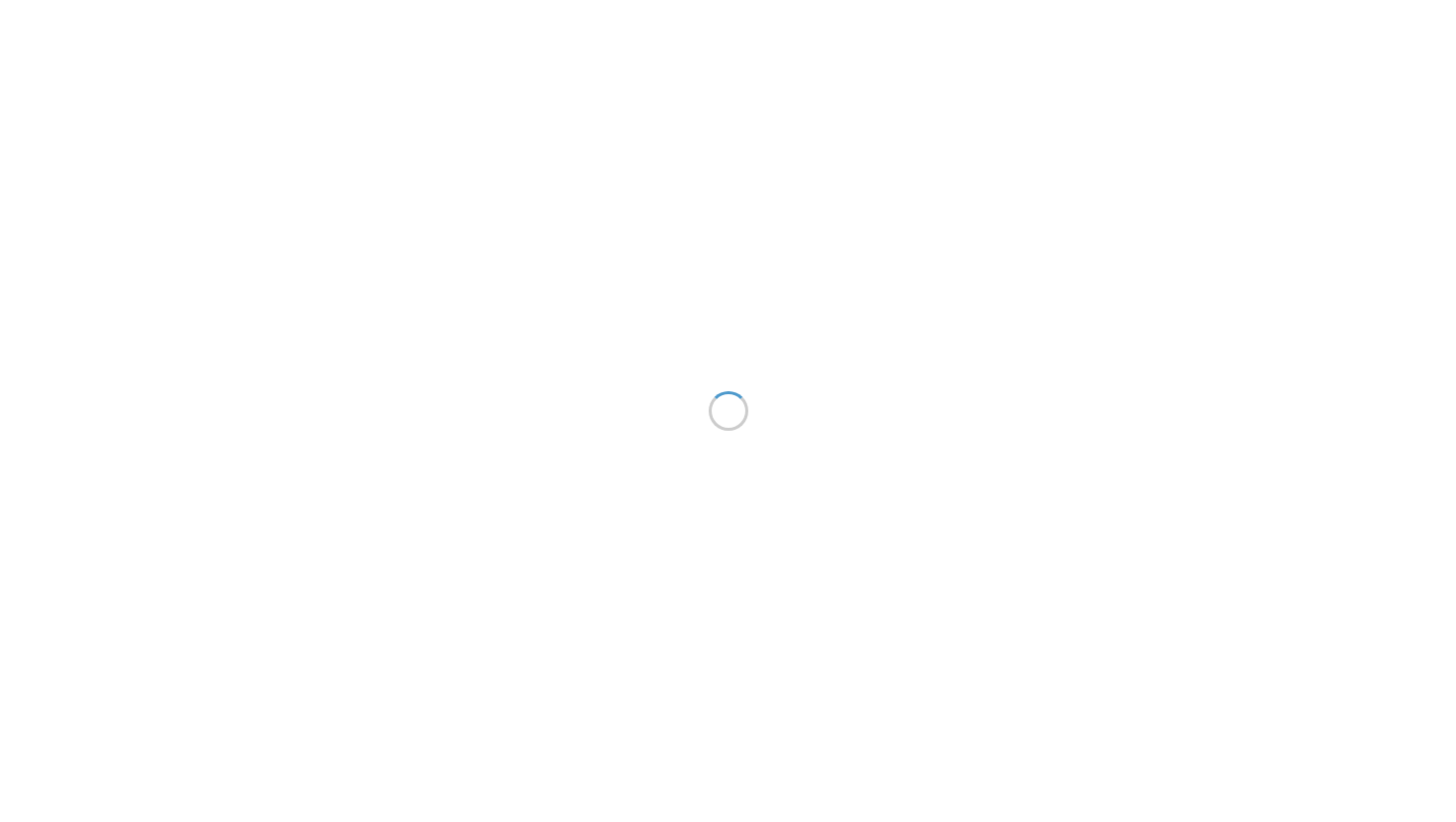 scroll, scrollTop: 0, scrollLeft: 0, axis: both 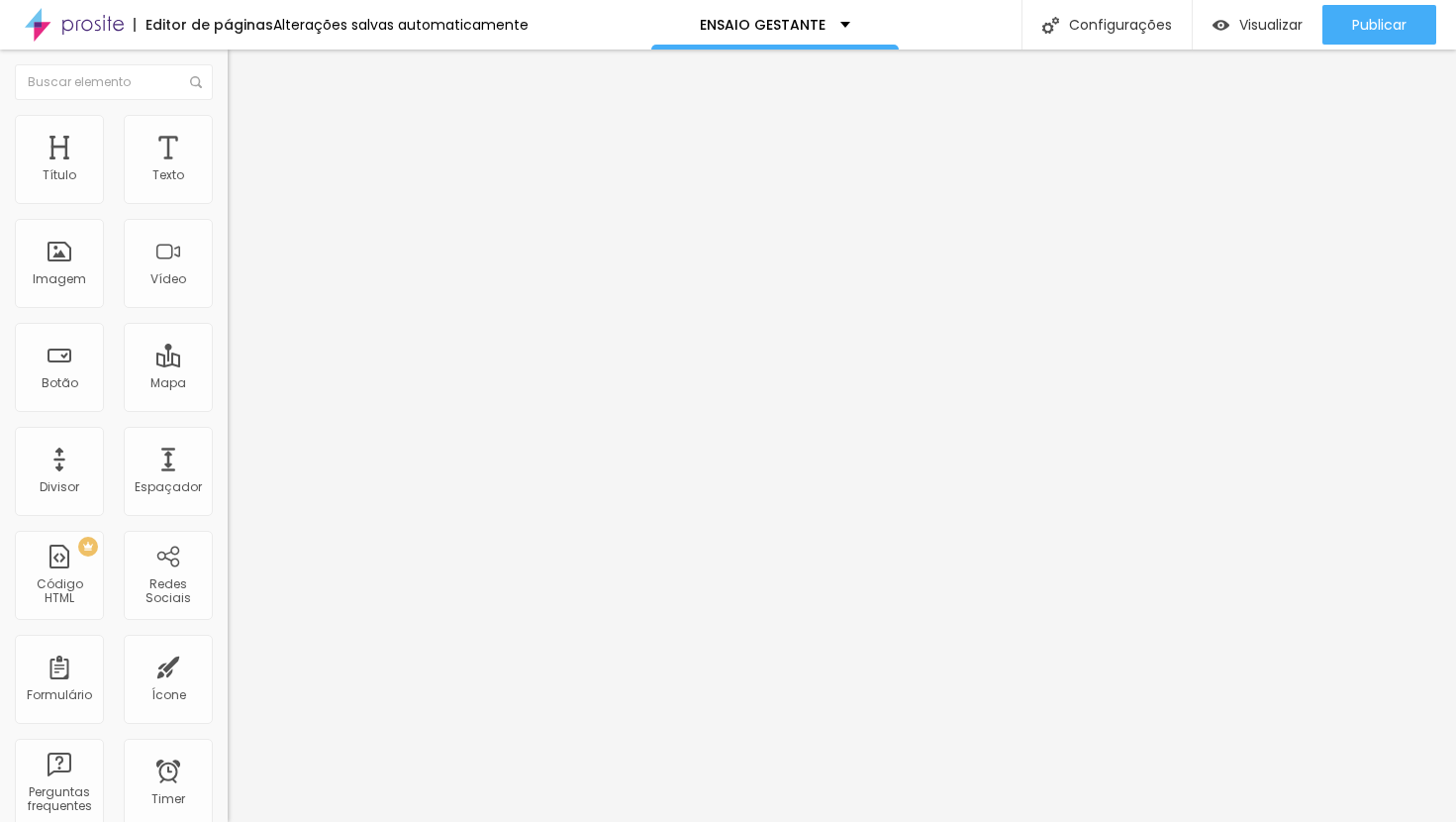 click on "Trocar imagem" at bounding box center (281, 161) 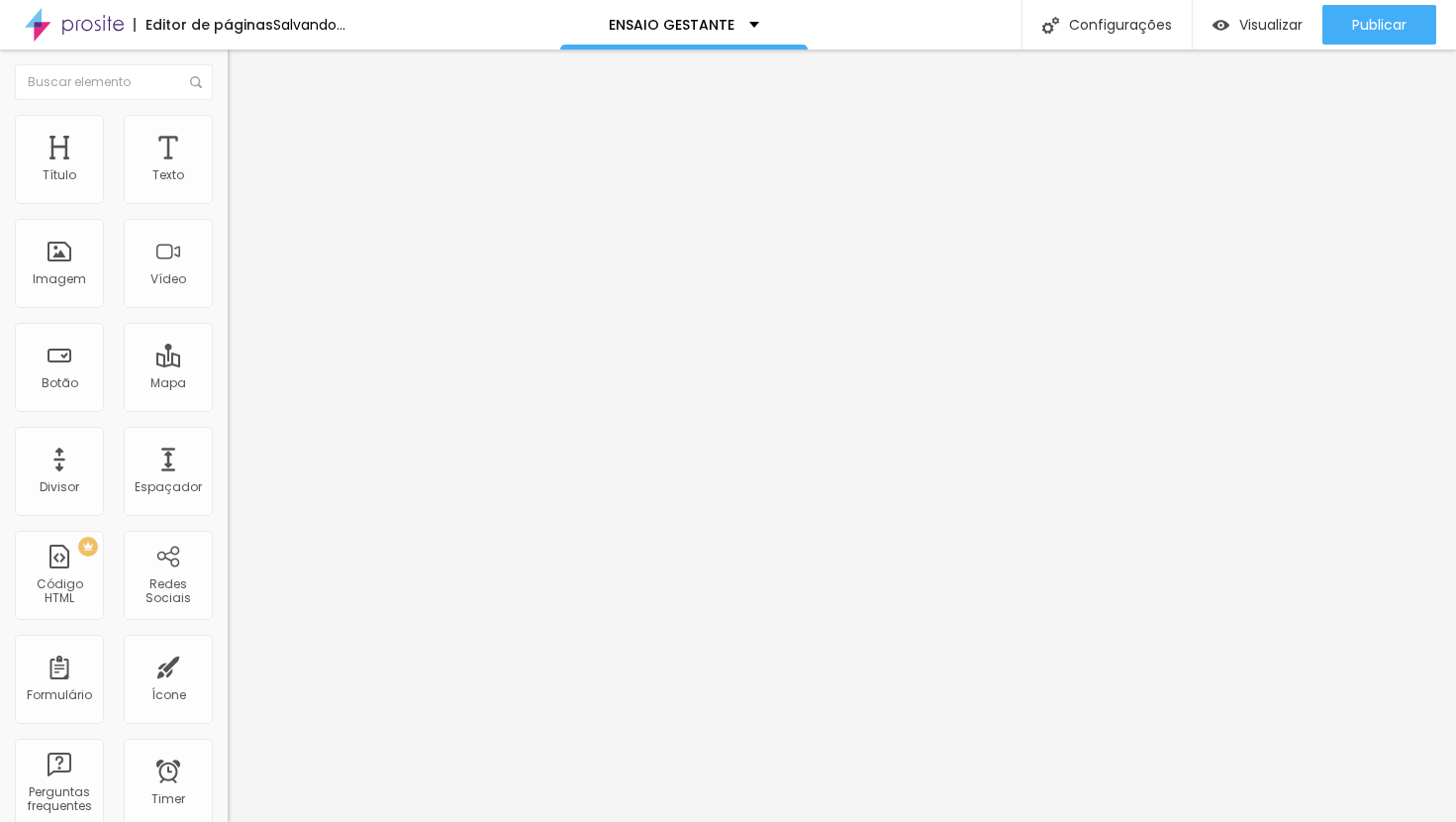 click on "Trocar imagem" at bounding box center [281, 161] 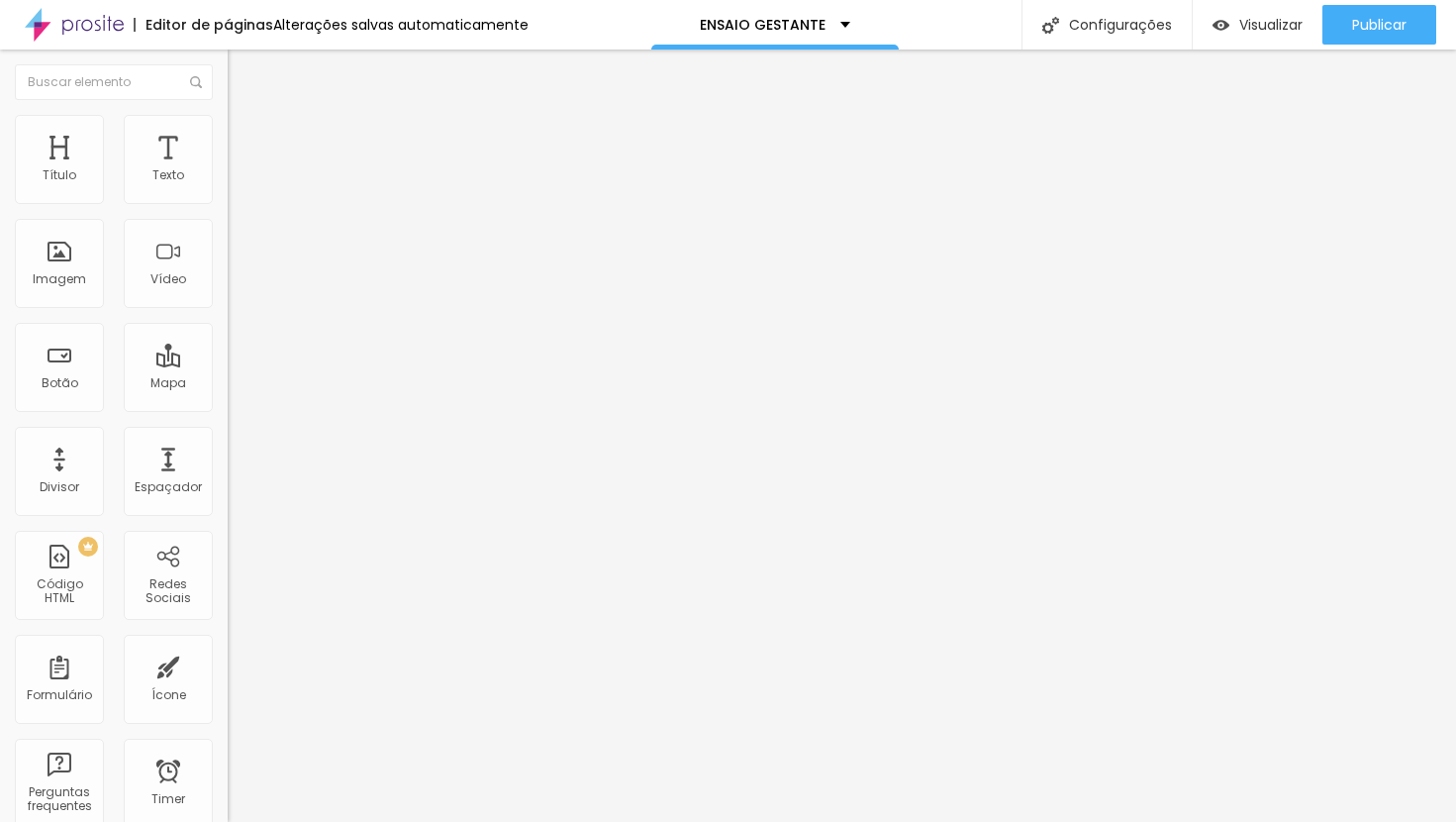 scroll, scrollTop: 6489, scrollLeft: 0, axis: vertical 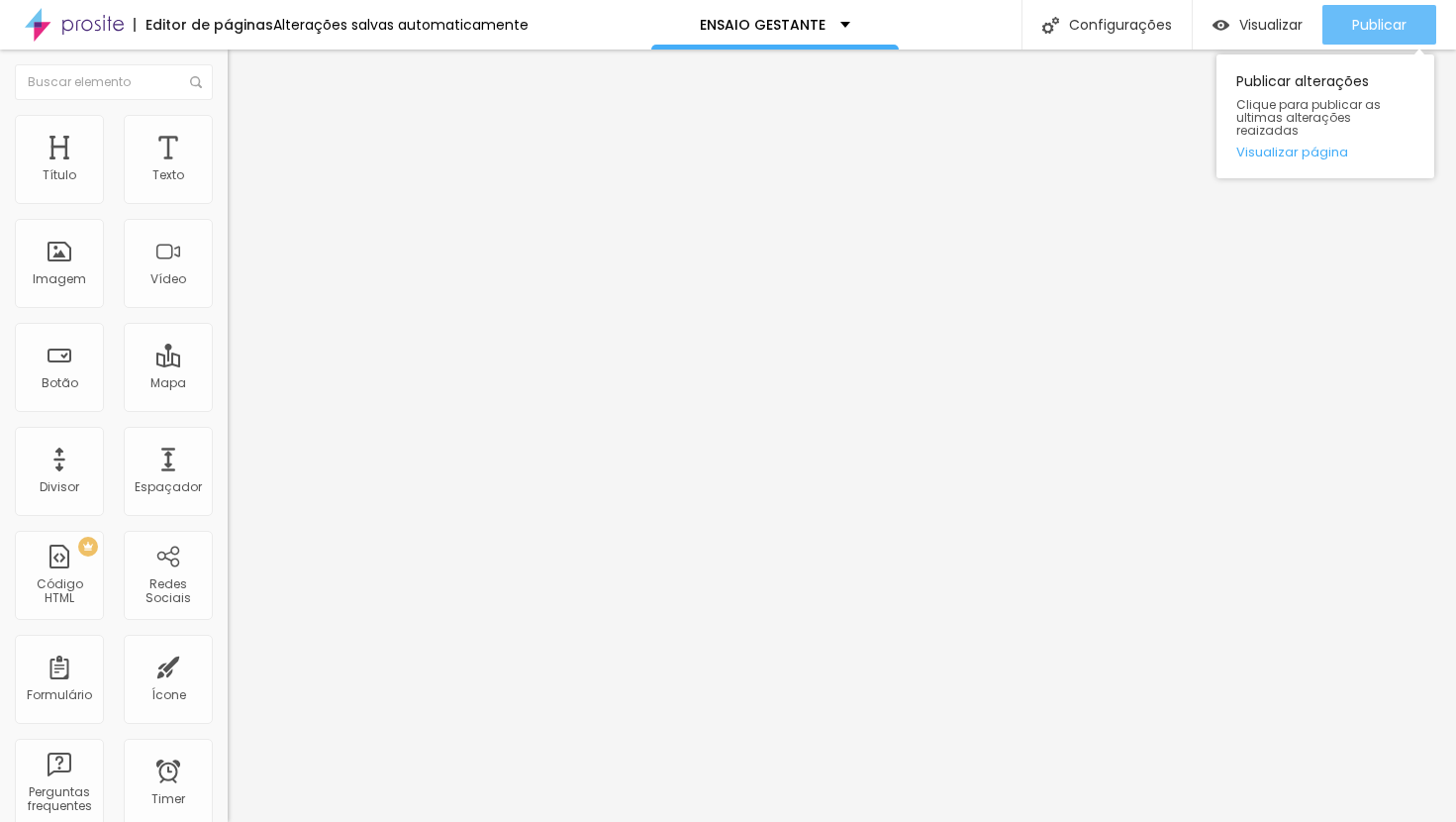 click 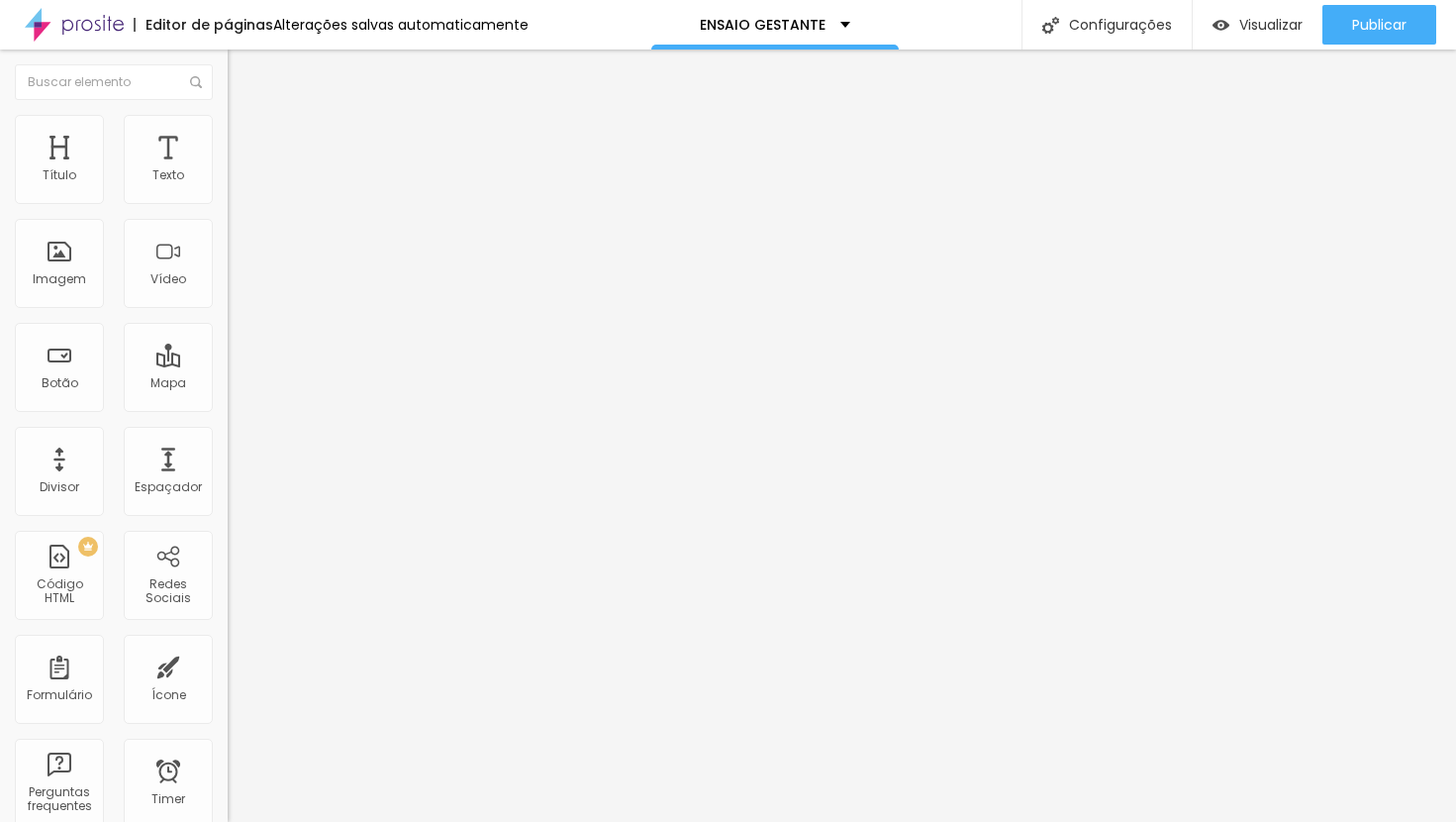 type on "19" 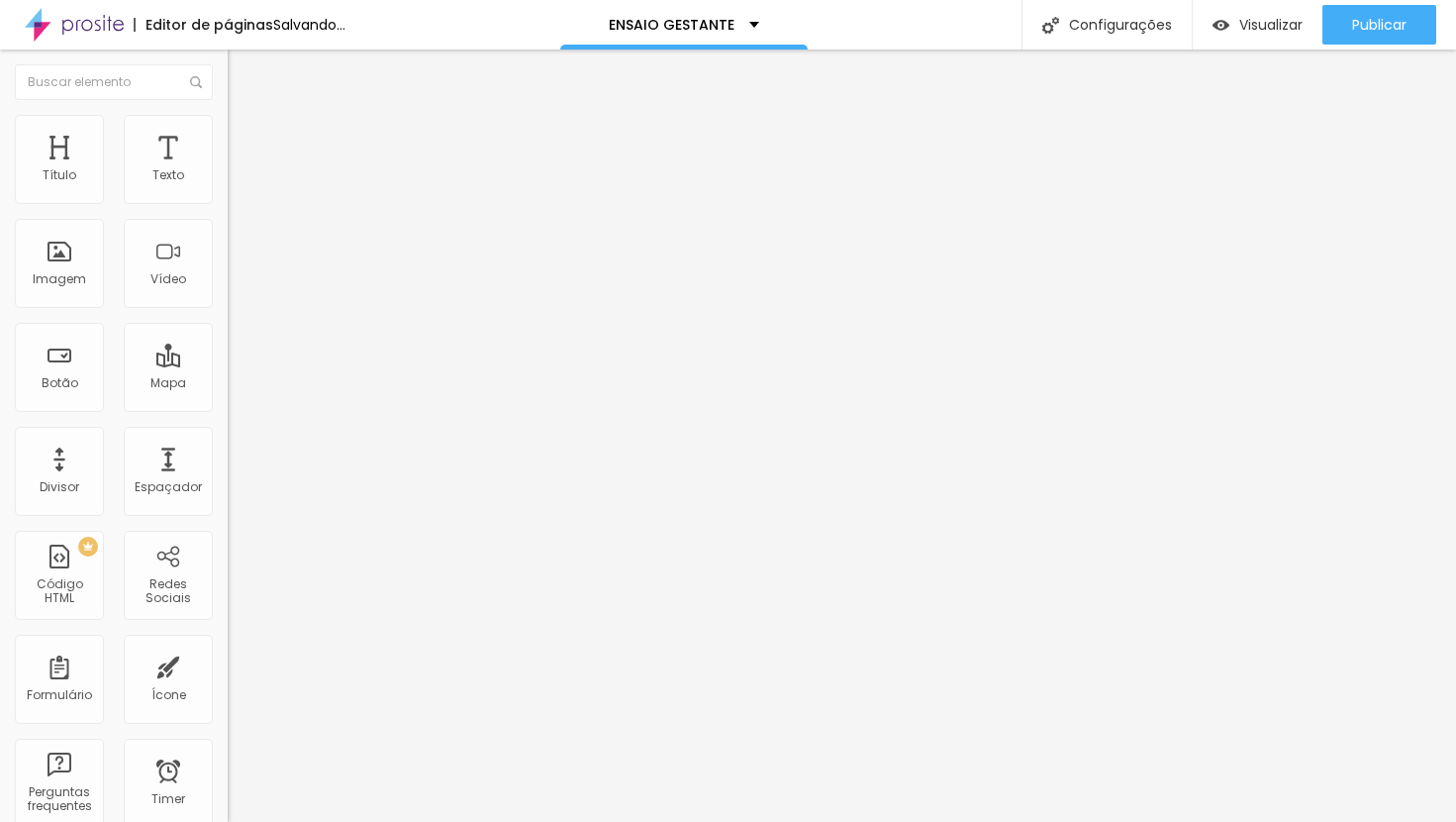 type on "21" 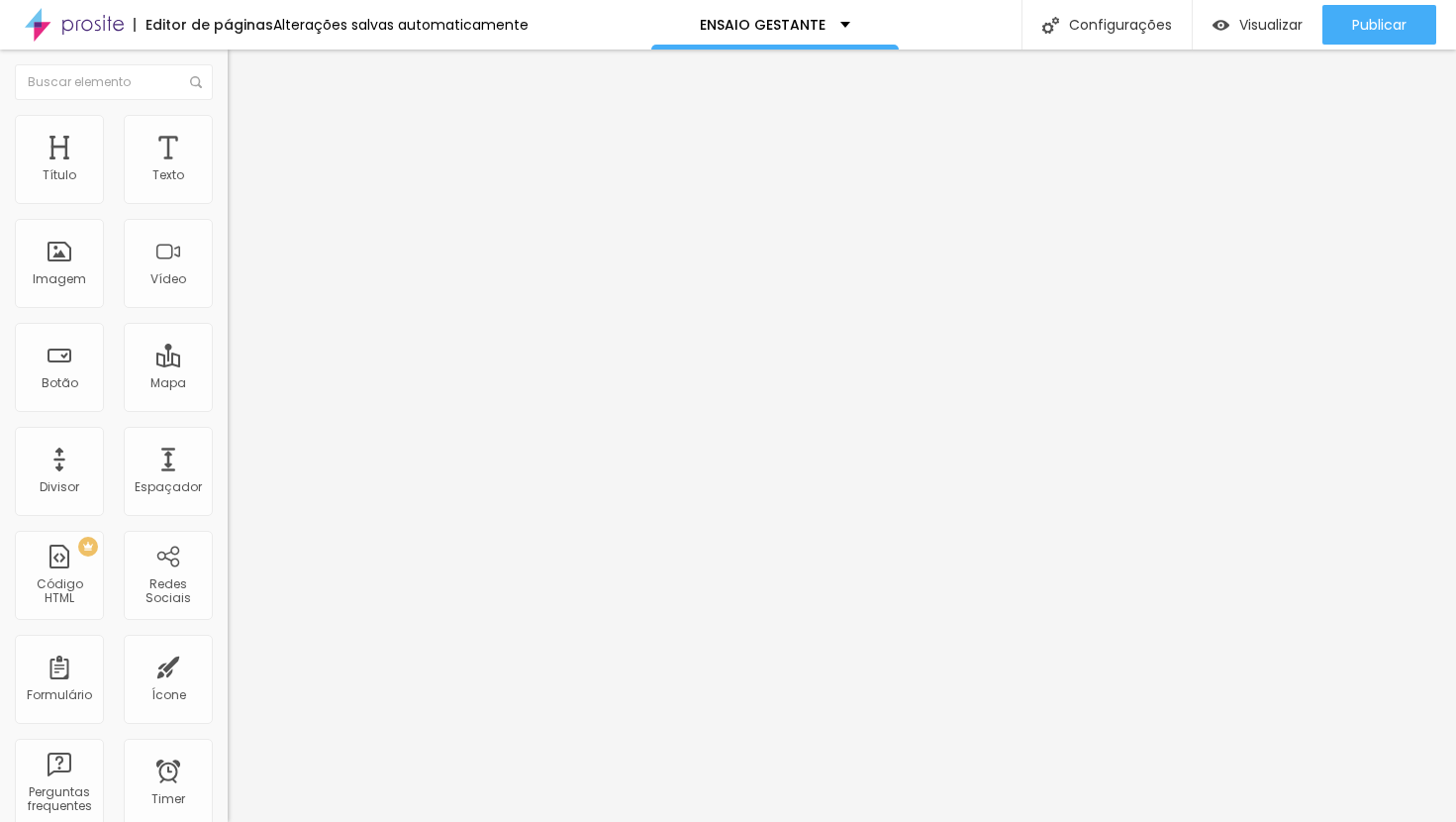 type on "24" 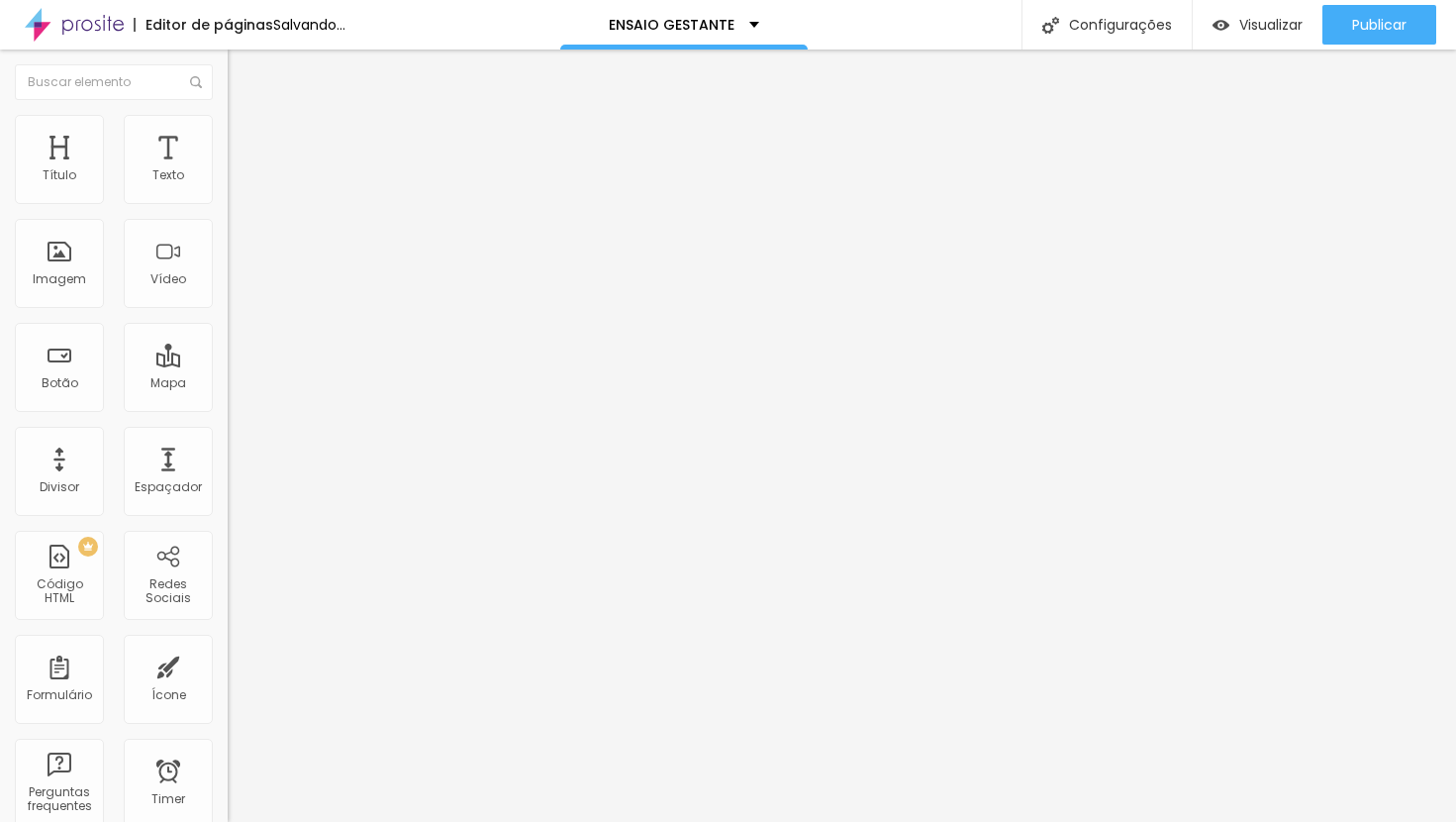 type on "14" 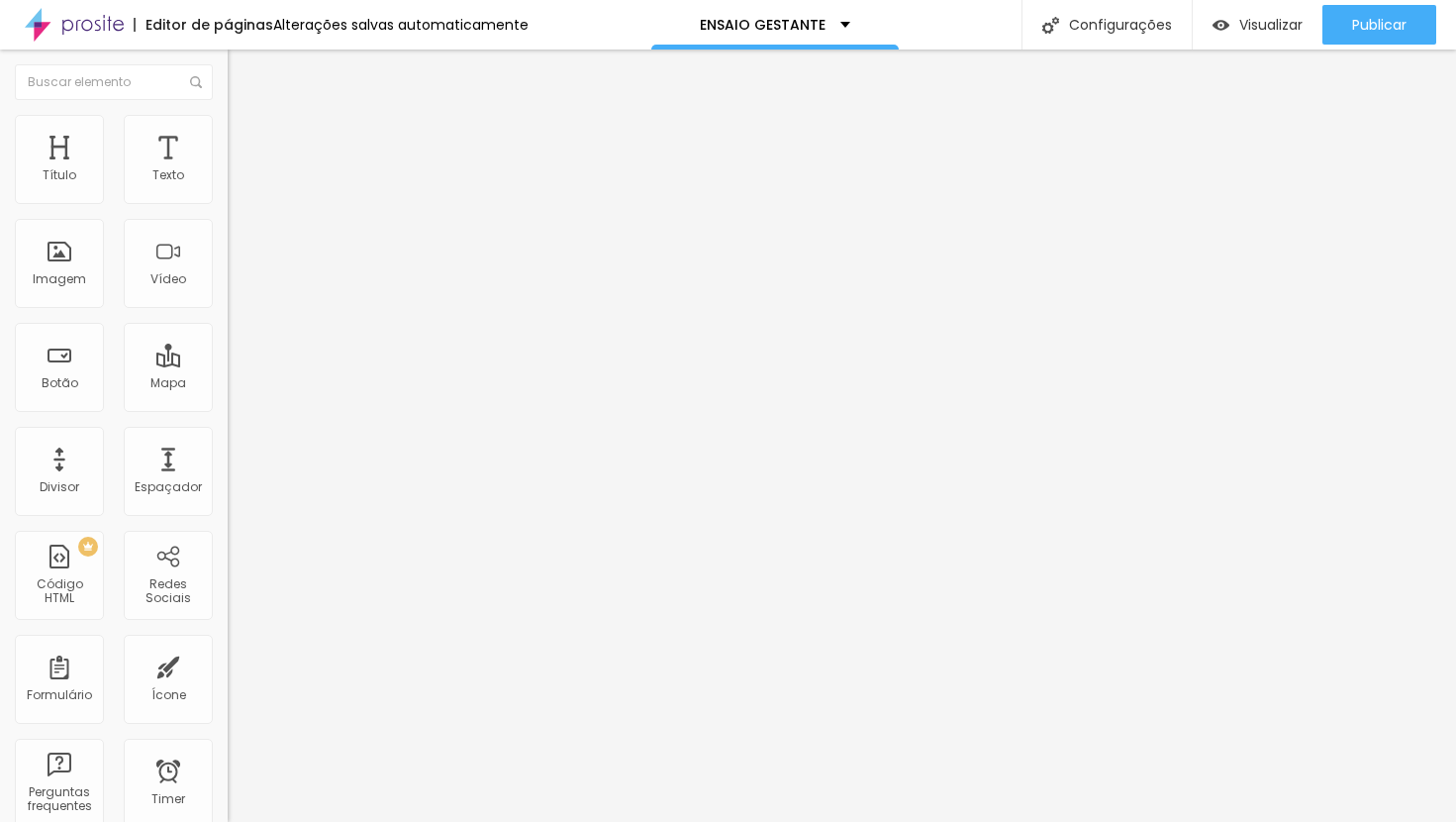 type on "12" 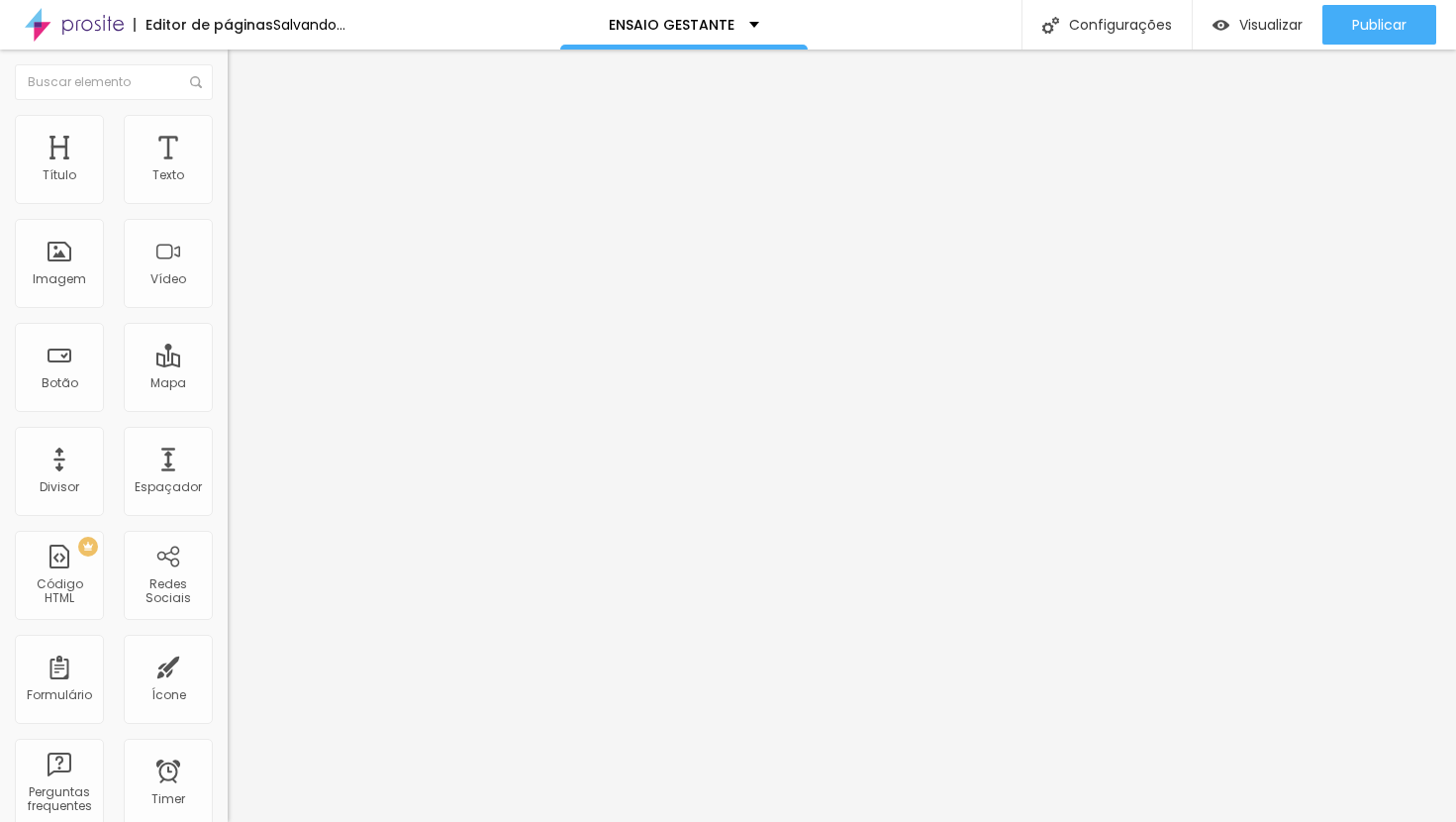 click at bounding box center (291, 372) 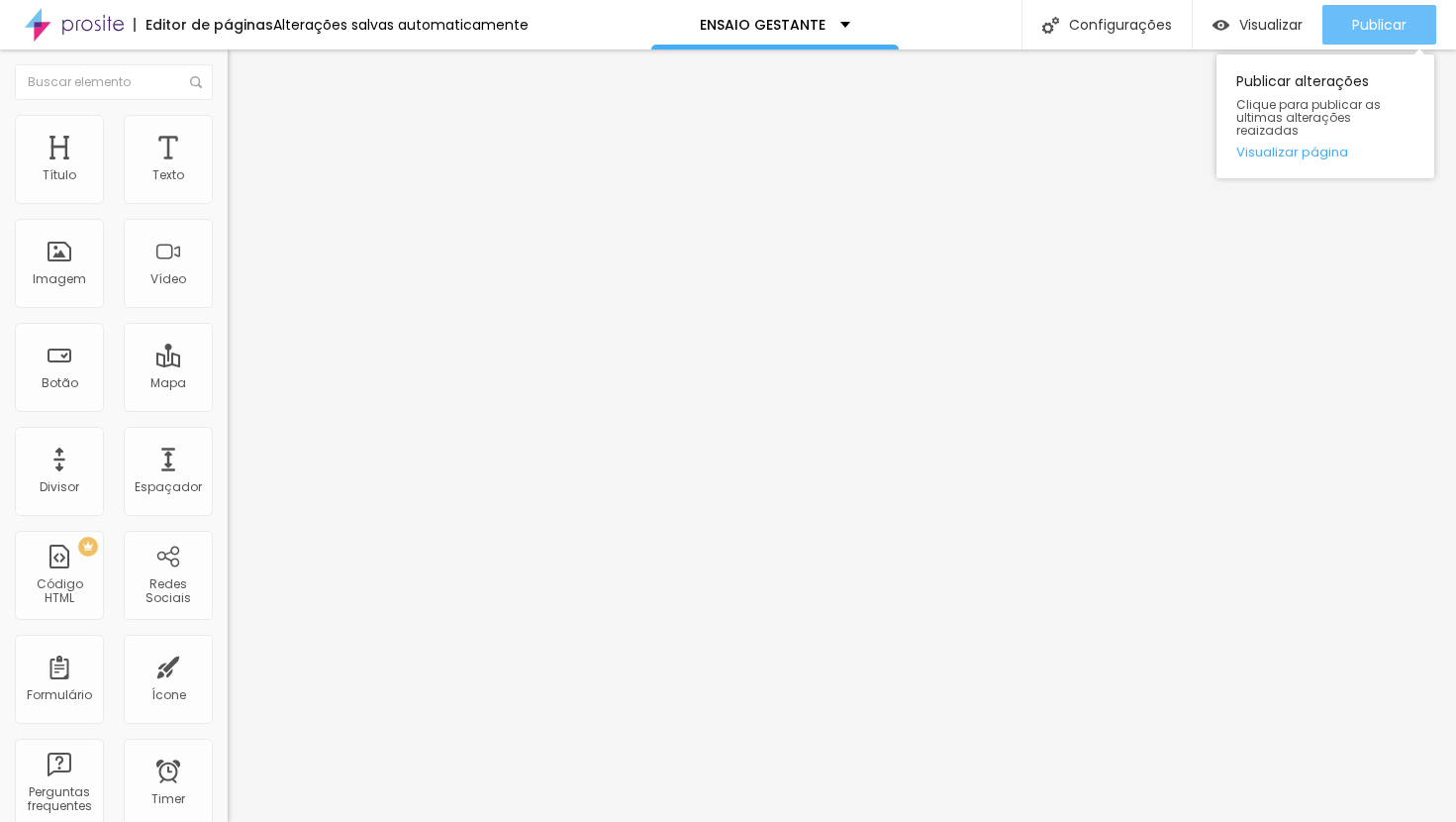 click on "Publicar" at bounding box center [1379, 25] 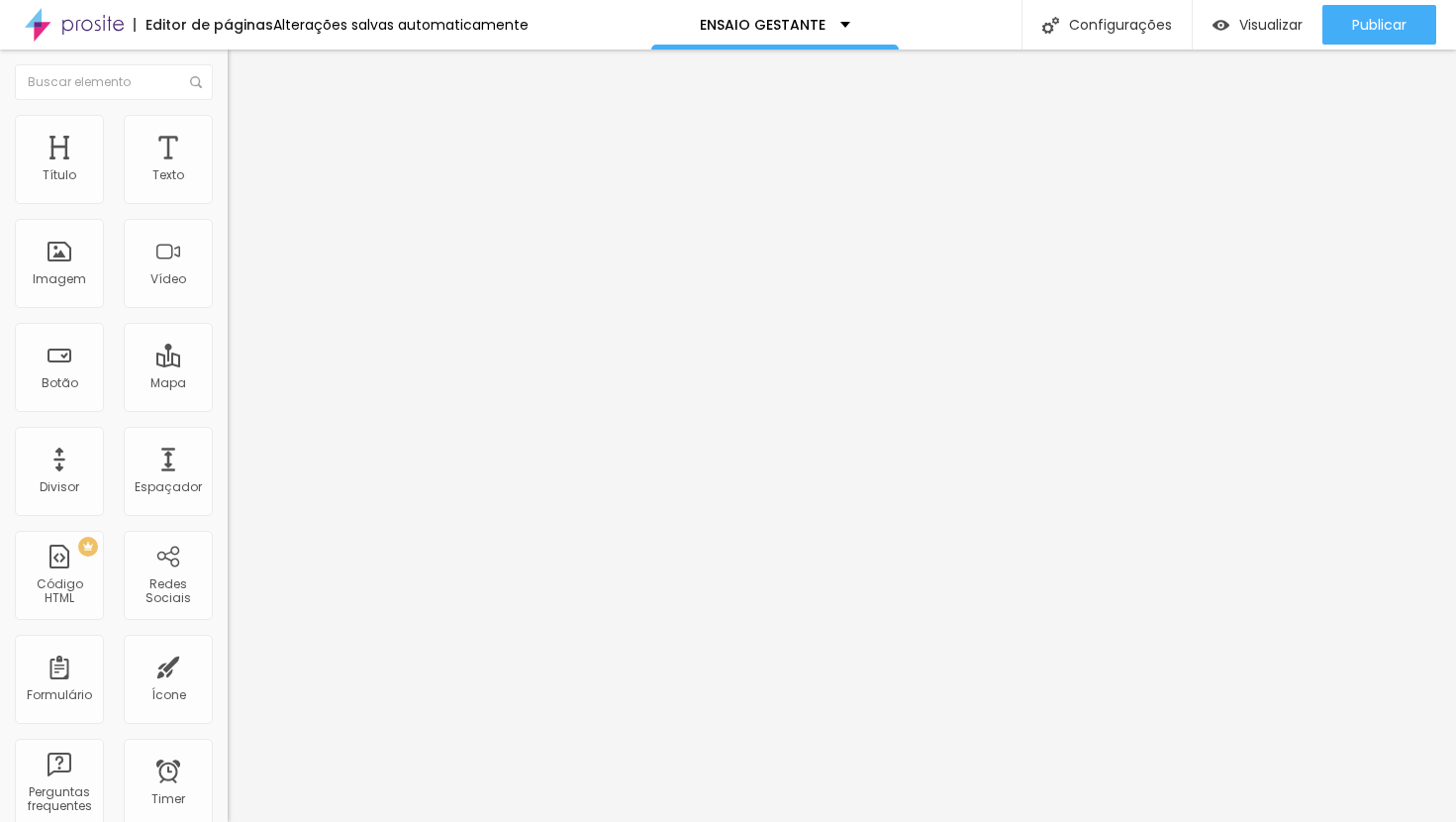 click at bounding box center [235, 189] 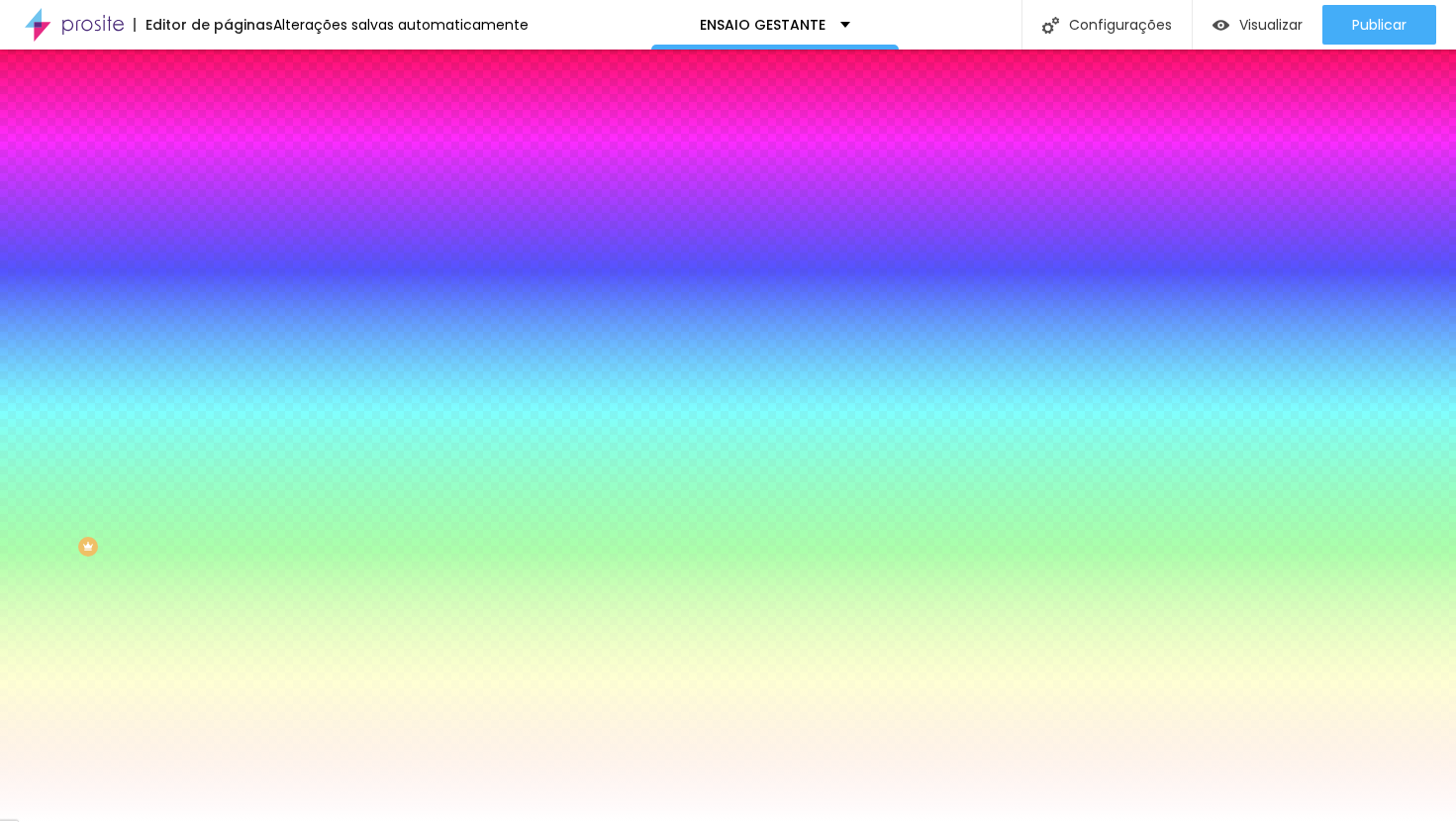 click on "Avançado" at bounding box center (341, 145) 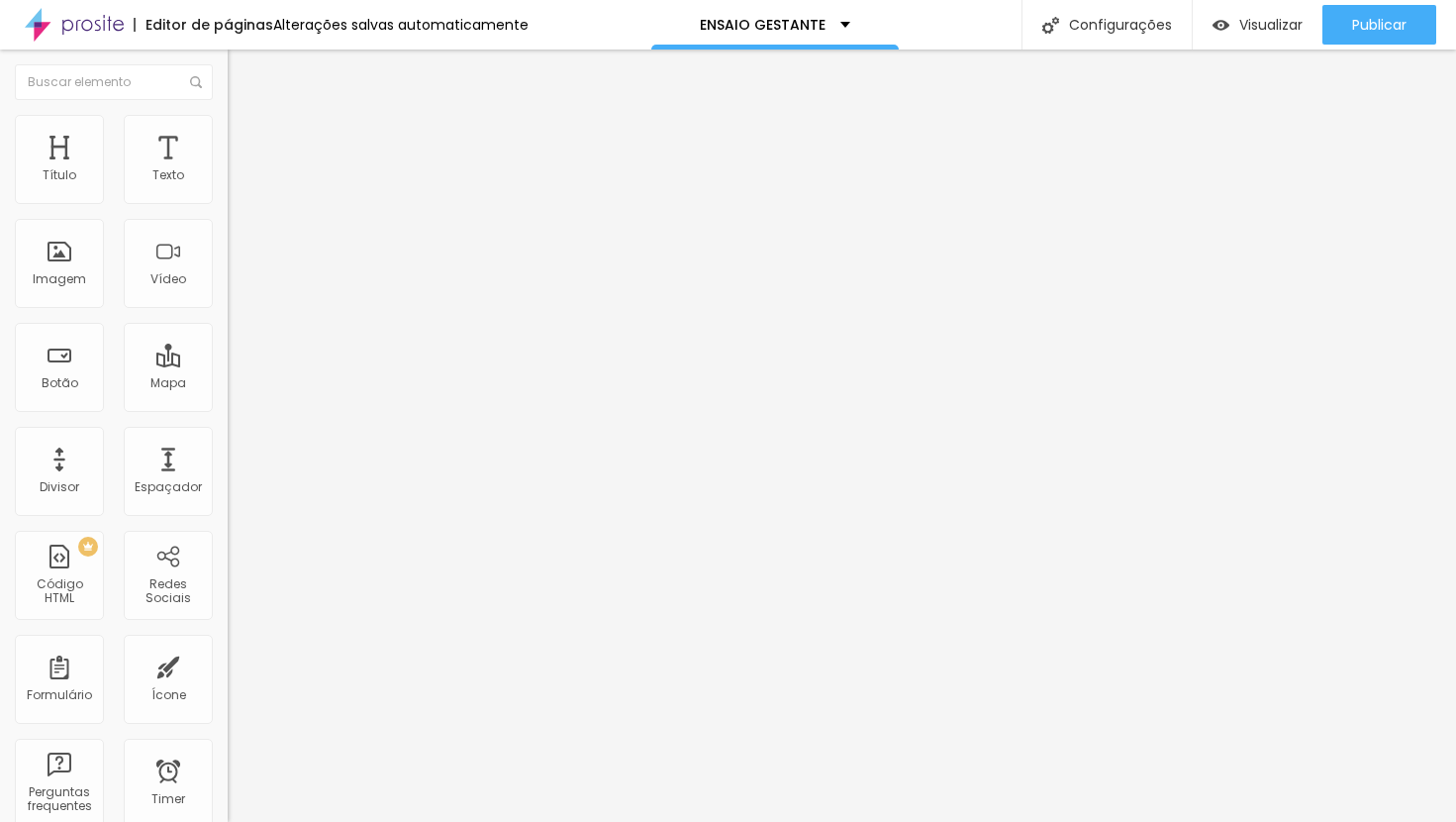 type on "25" 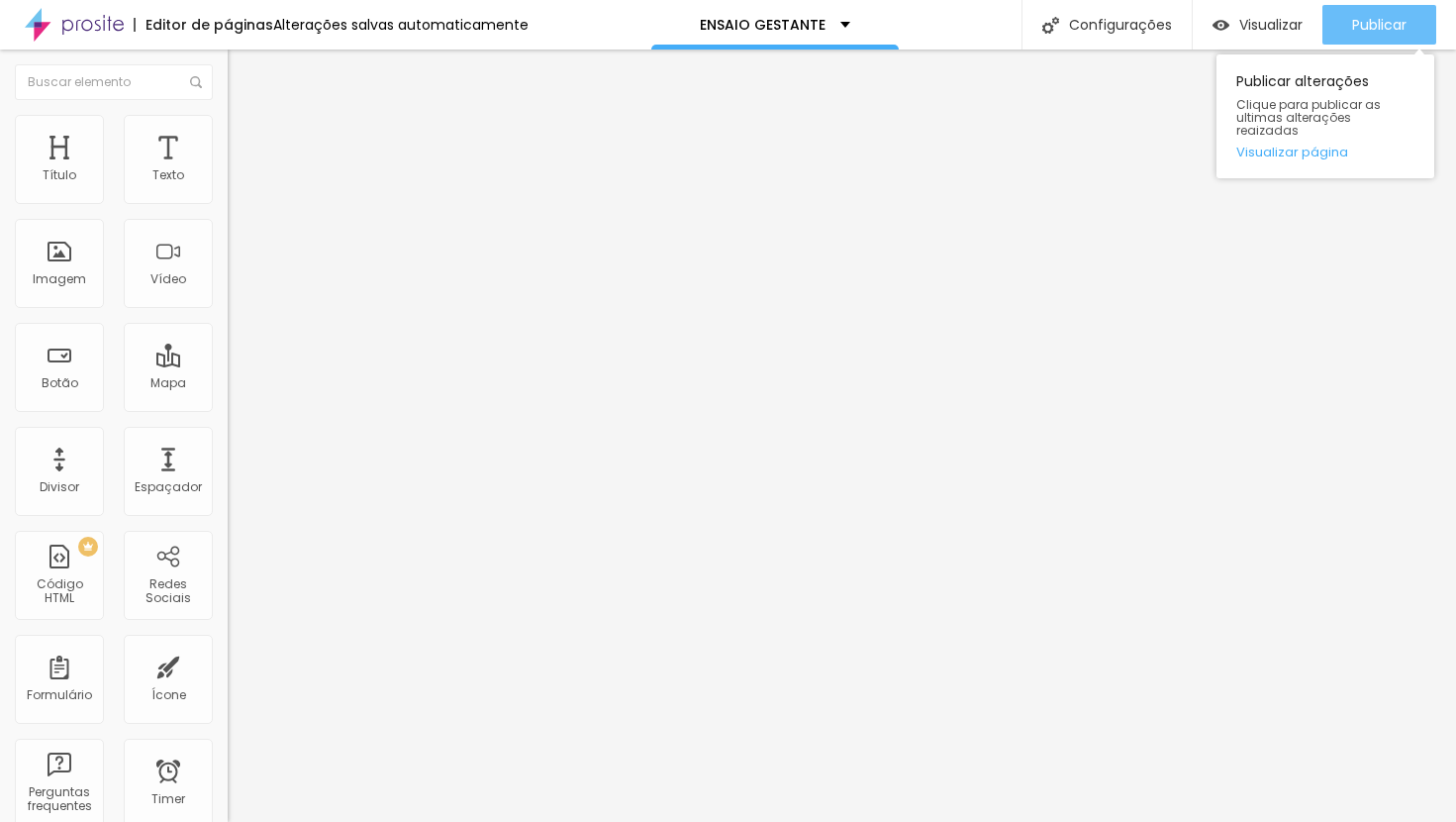 click on "Publicar" at bounding box center [1379, 25] 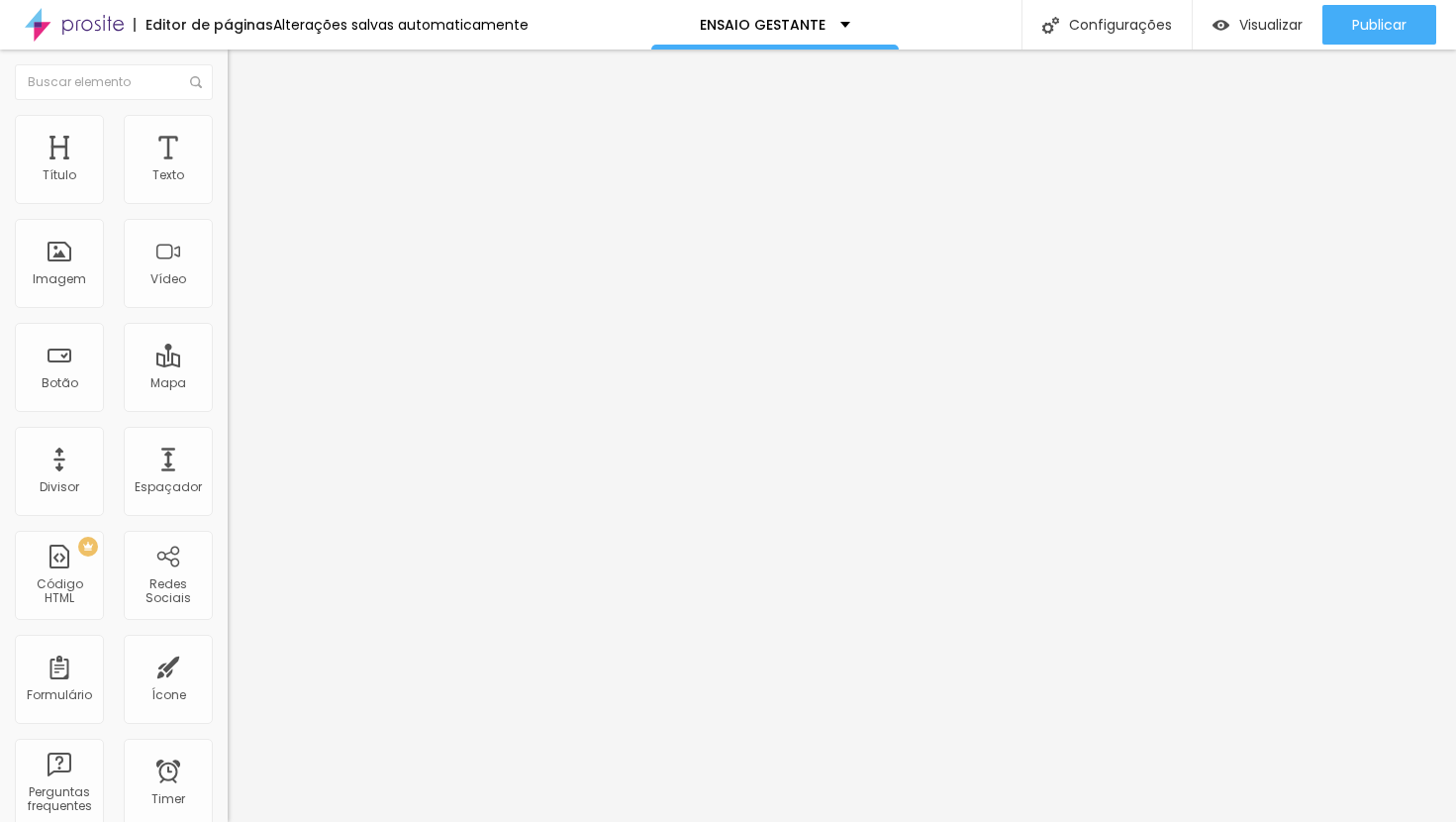 click on "Avançado" at bounding box center (278, 128) 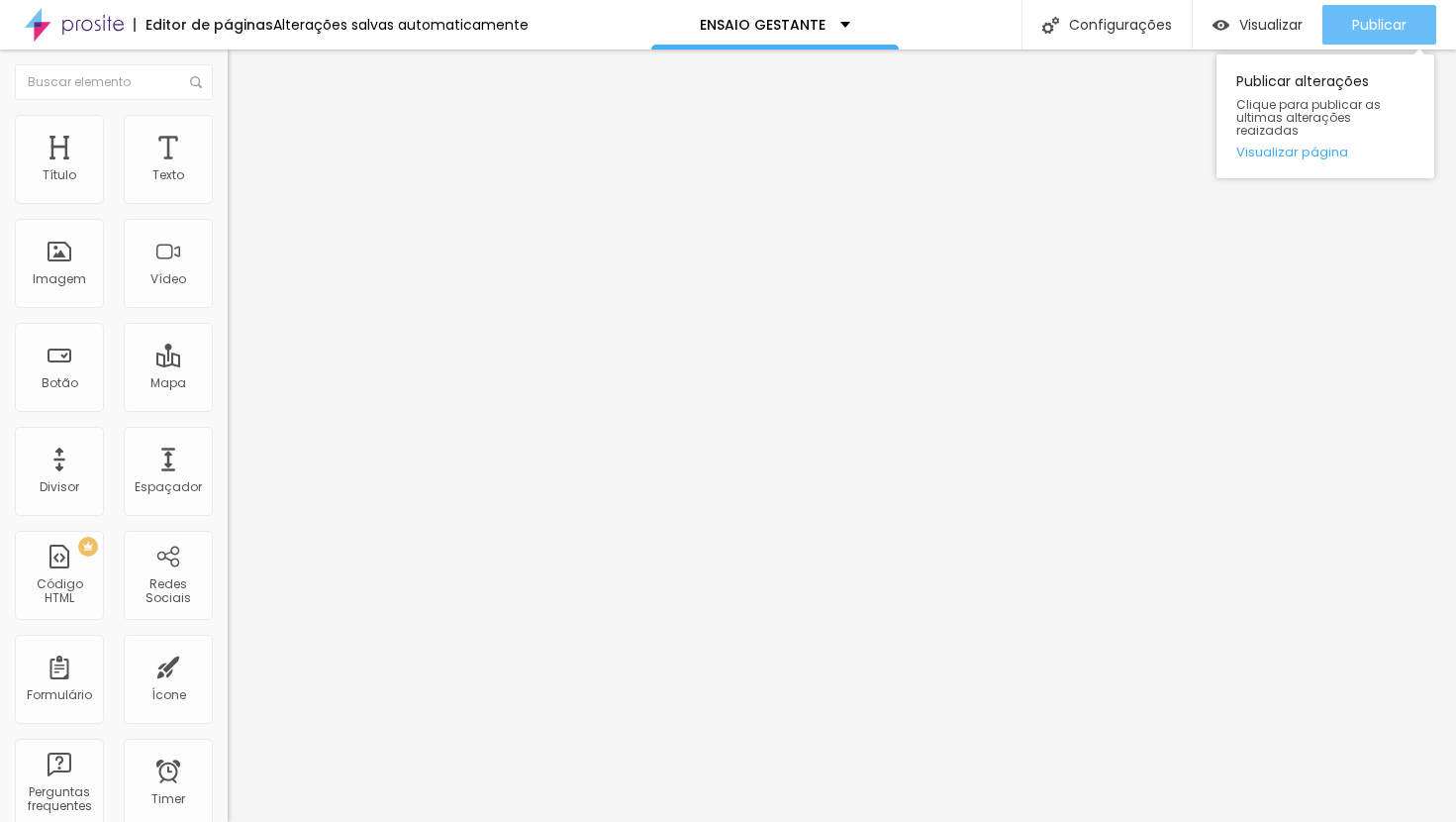 click on "Publicar" at bounding box center (1379, 25) 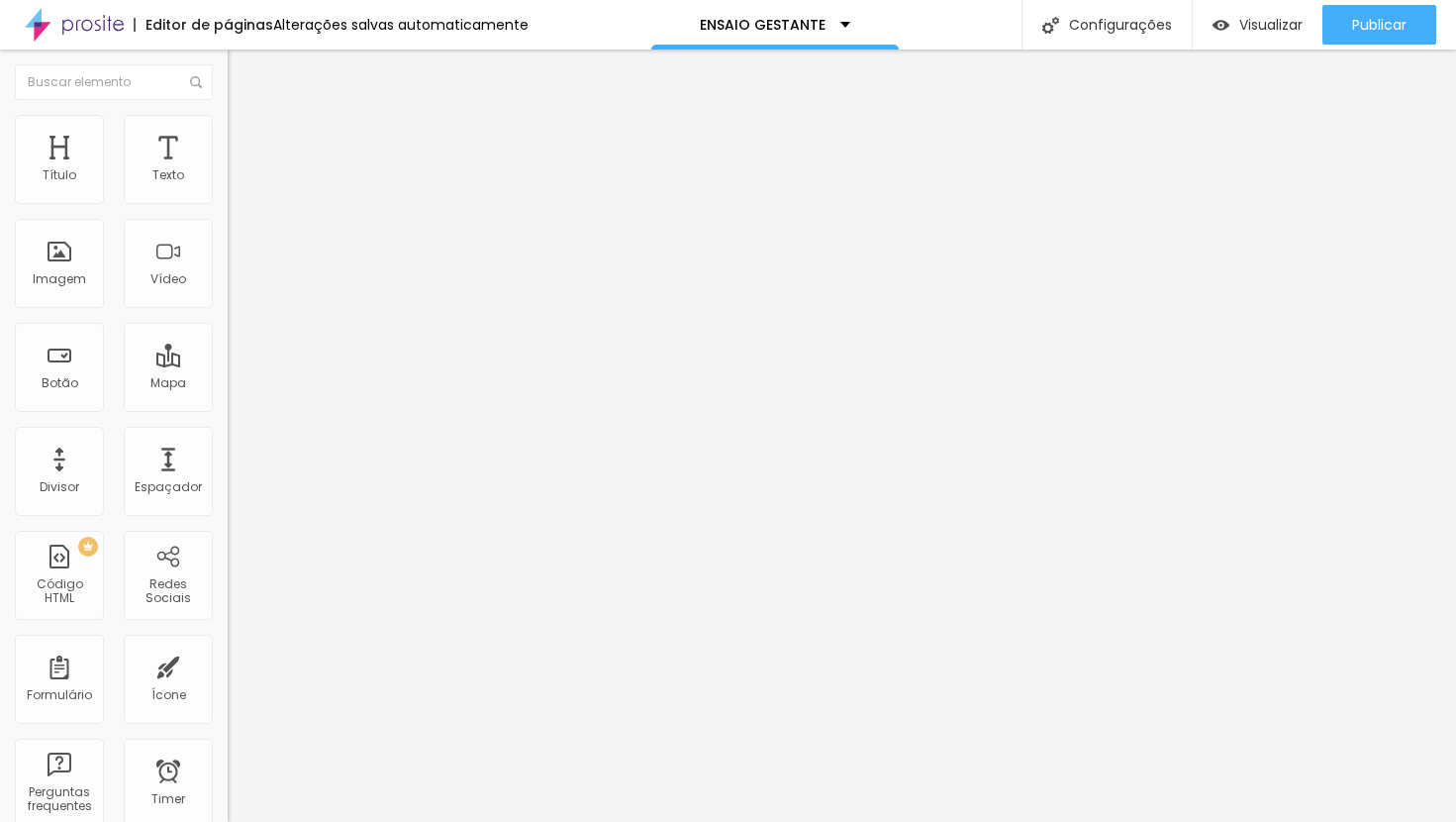 type on "11" 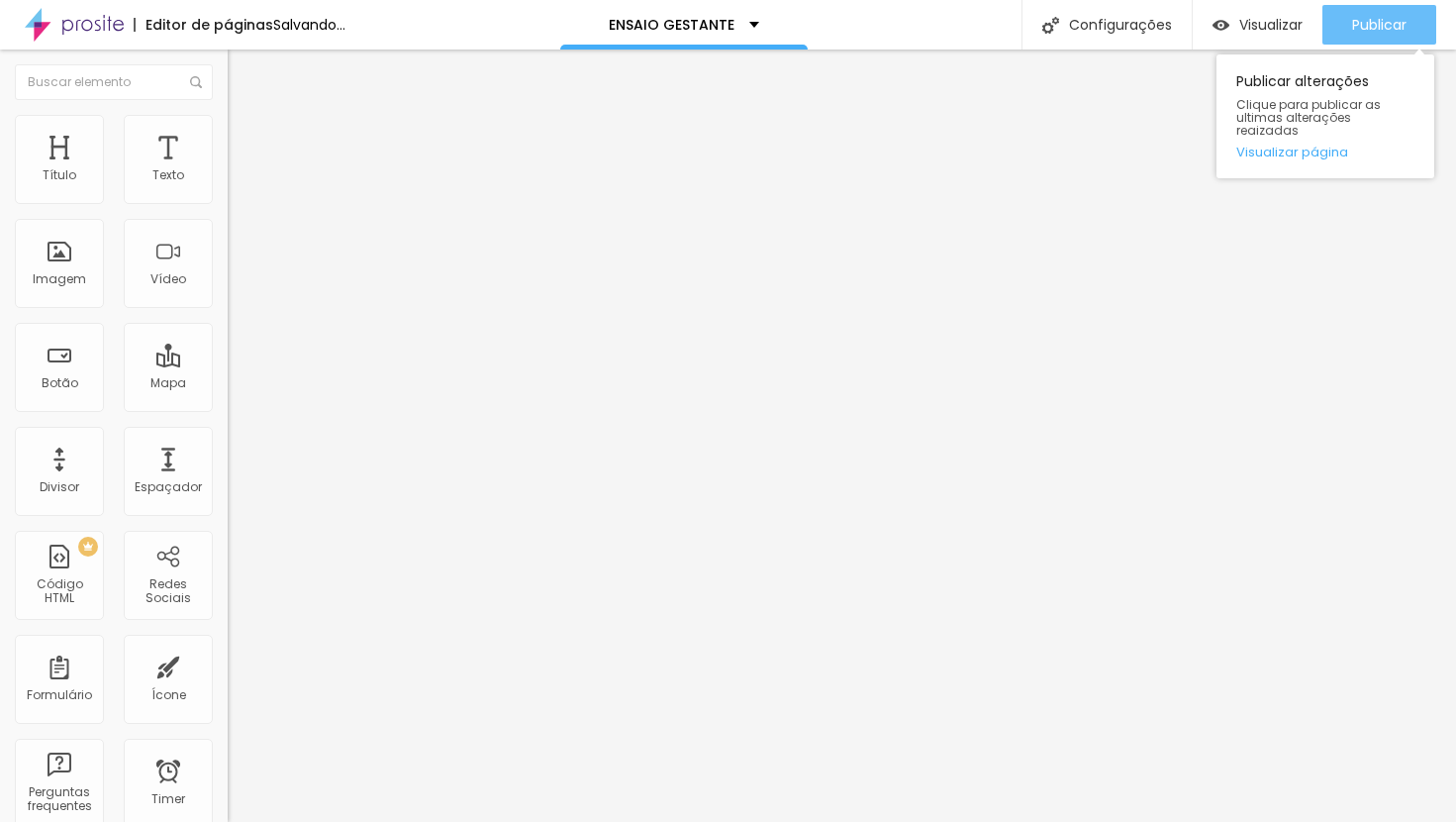 click on "Publicar" at bounding box center [1379, 25] 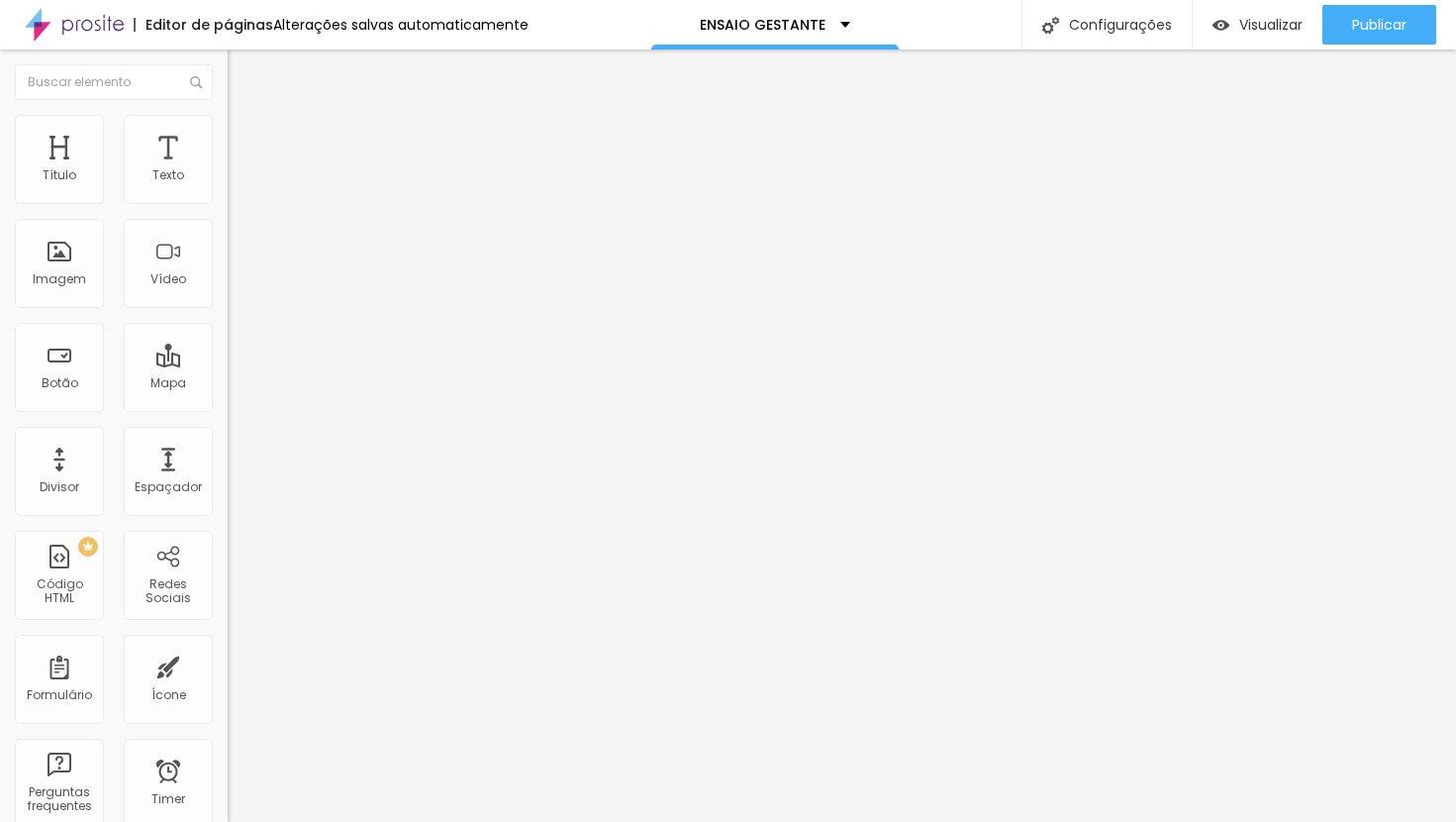 click at bounding box center [237, 124] 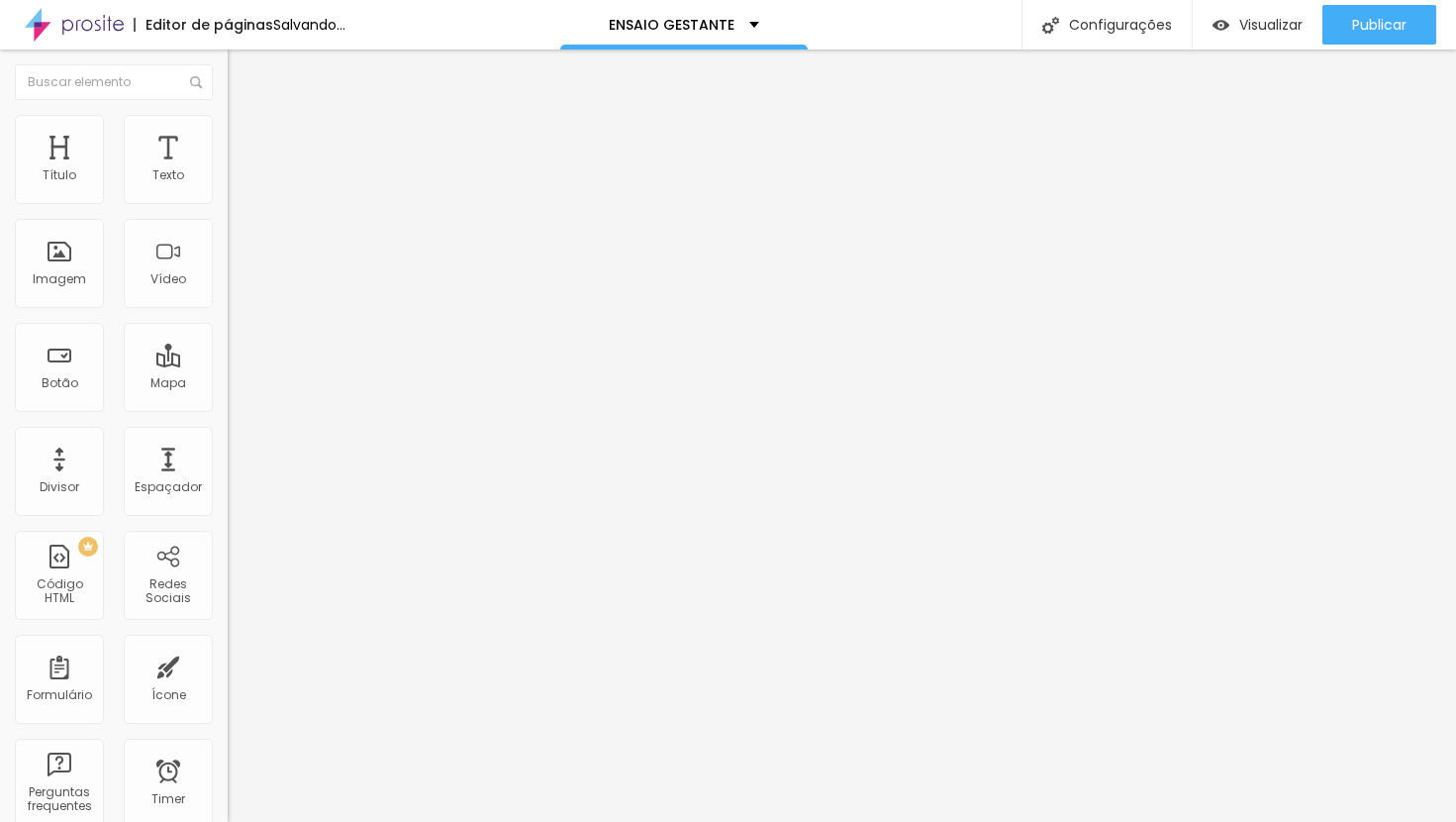drag, startPoint x: 49, startPoint y: 199, endPoint x: 59, endPoint y: 199, distance: 10 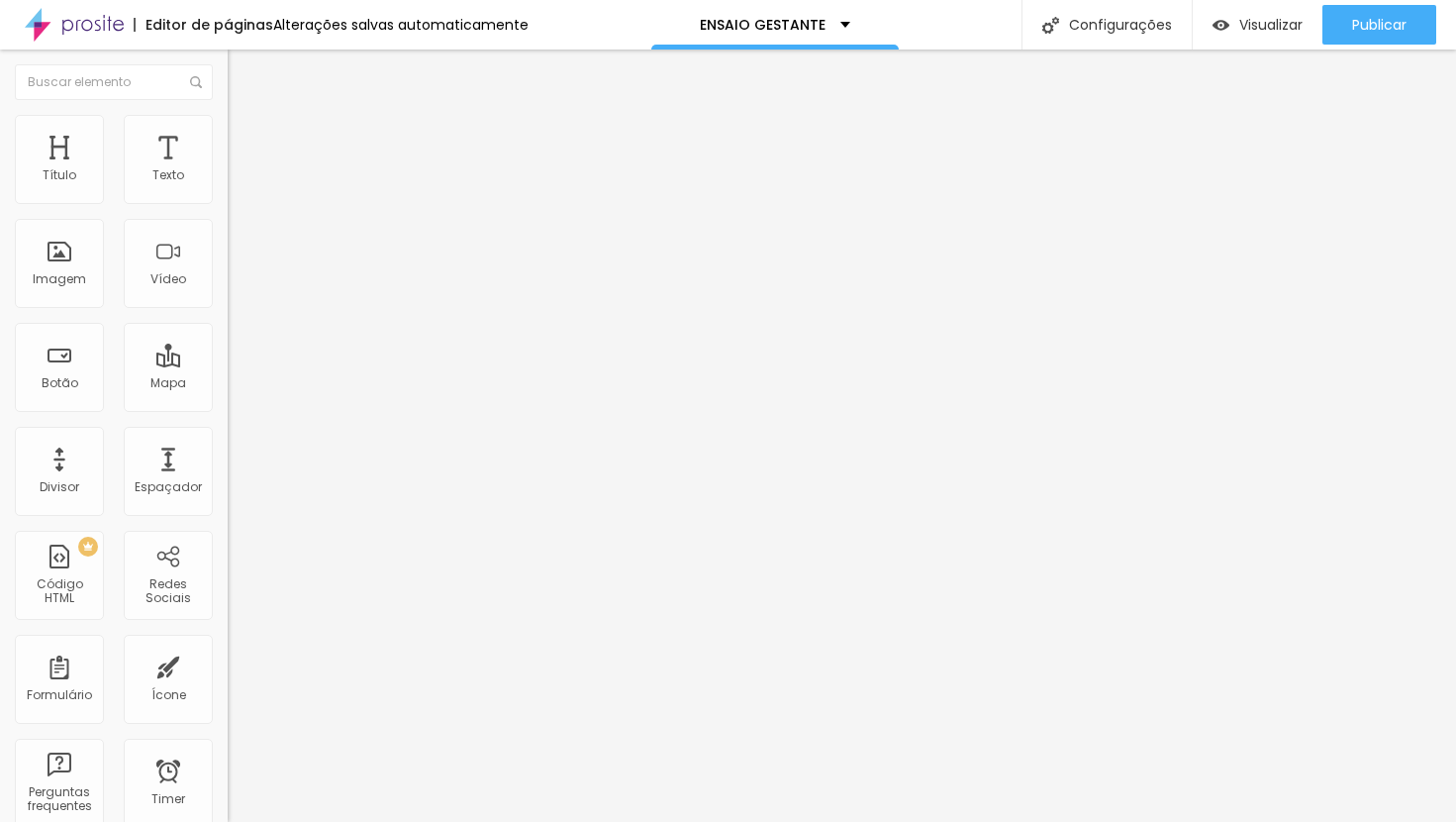 type on "0" 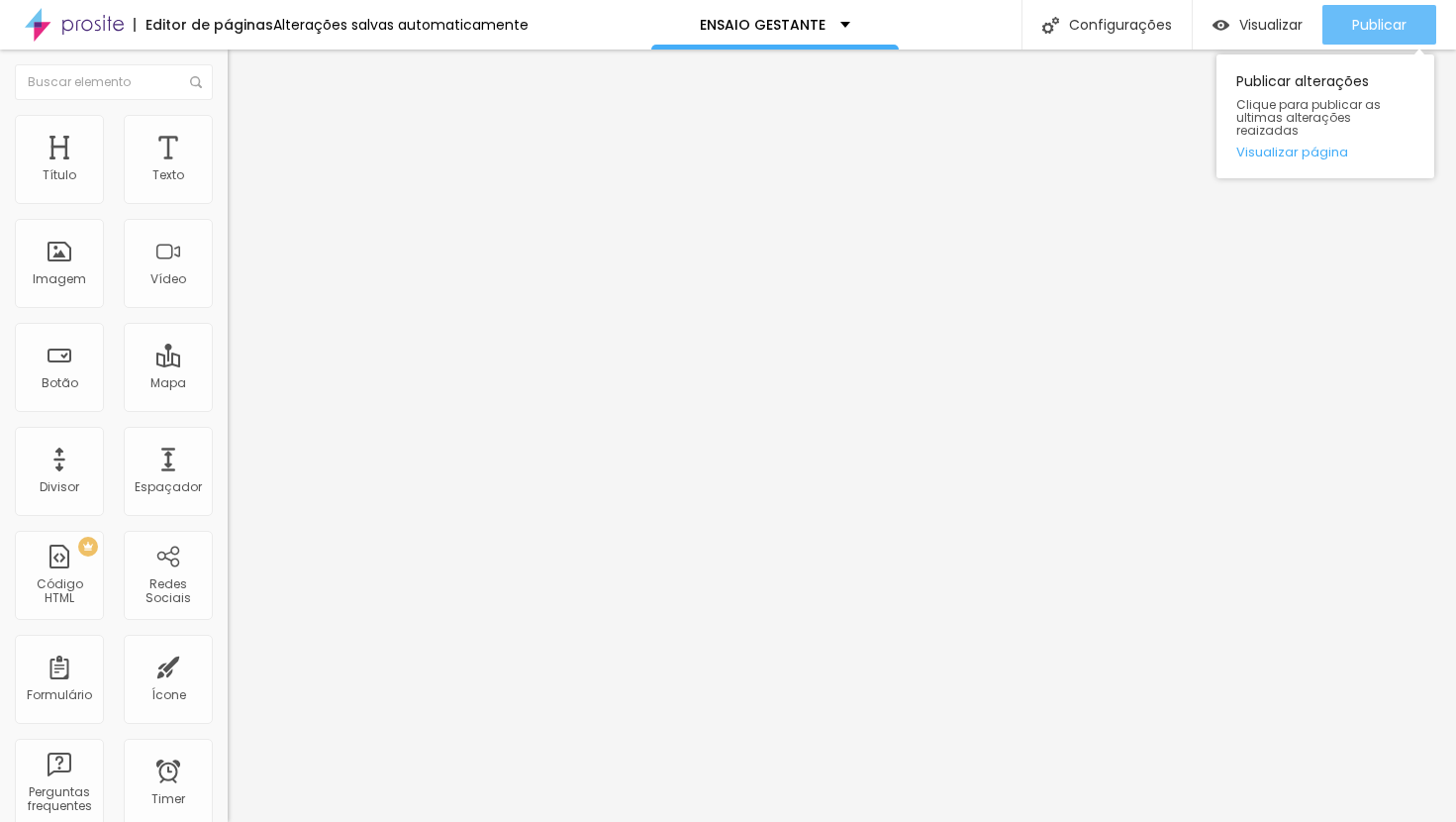 click on "Publicar" at bounding box center [1379, 25] 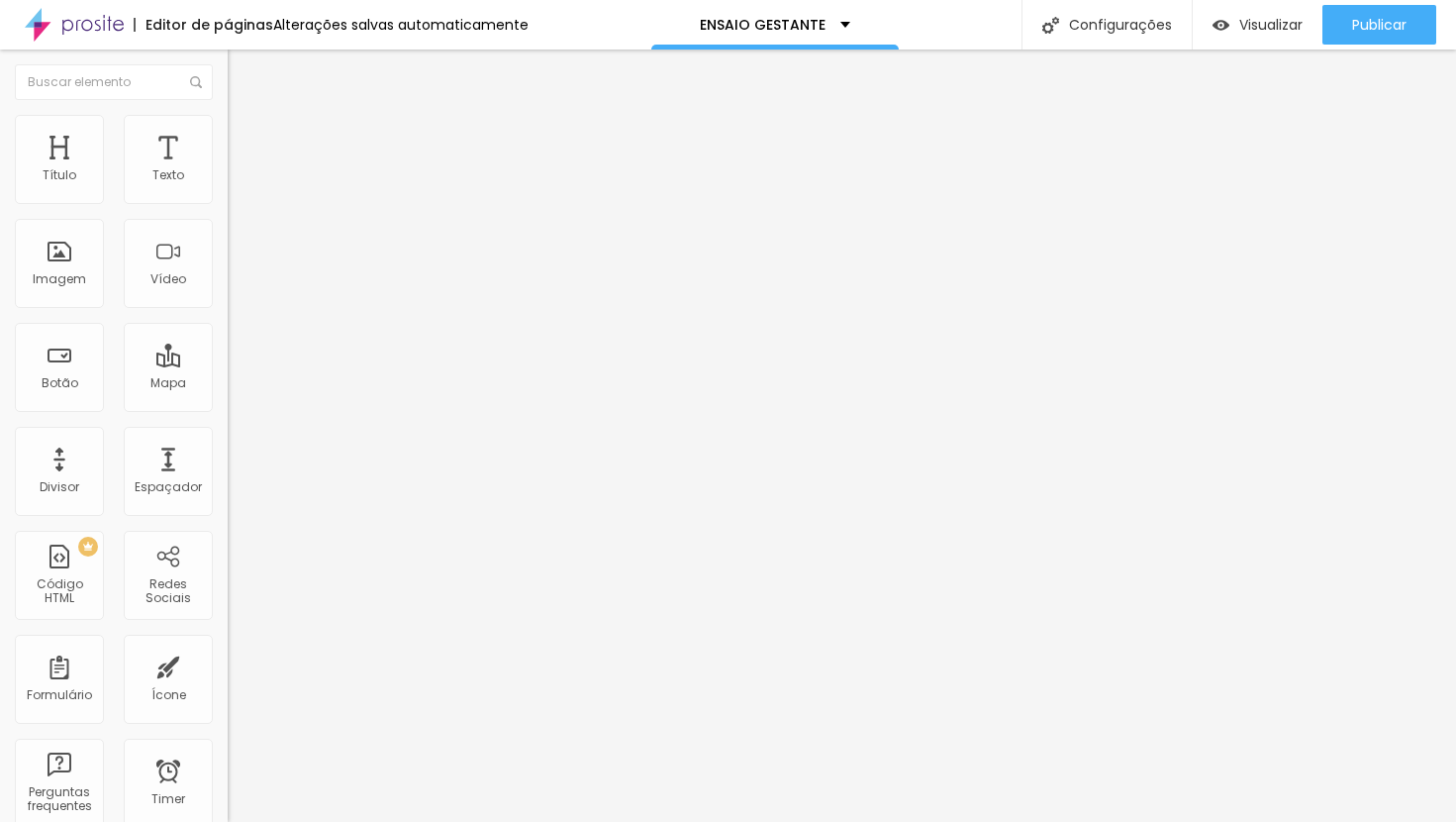 click at bounding box center (291, 372) 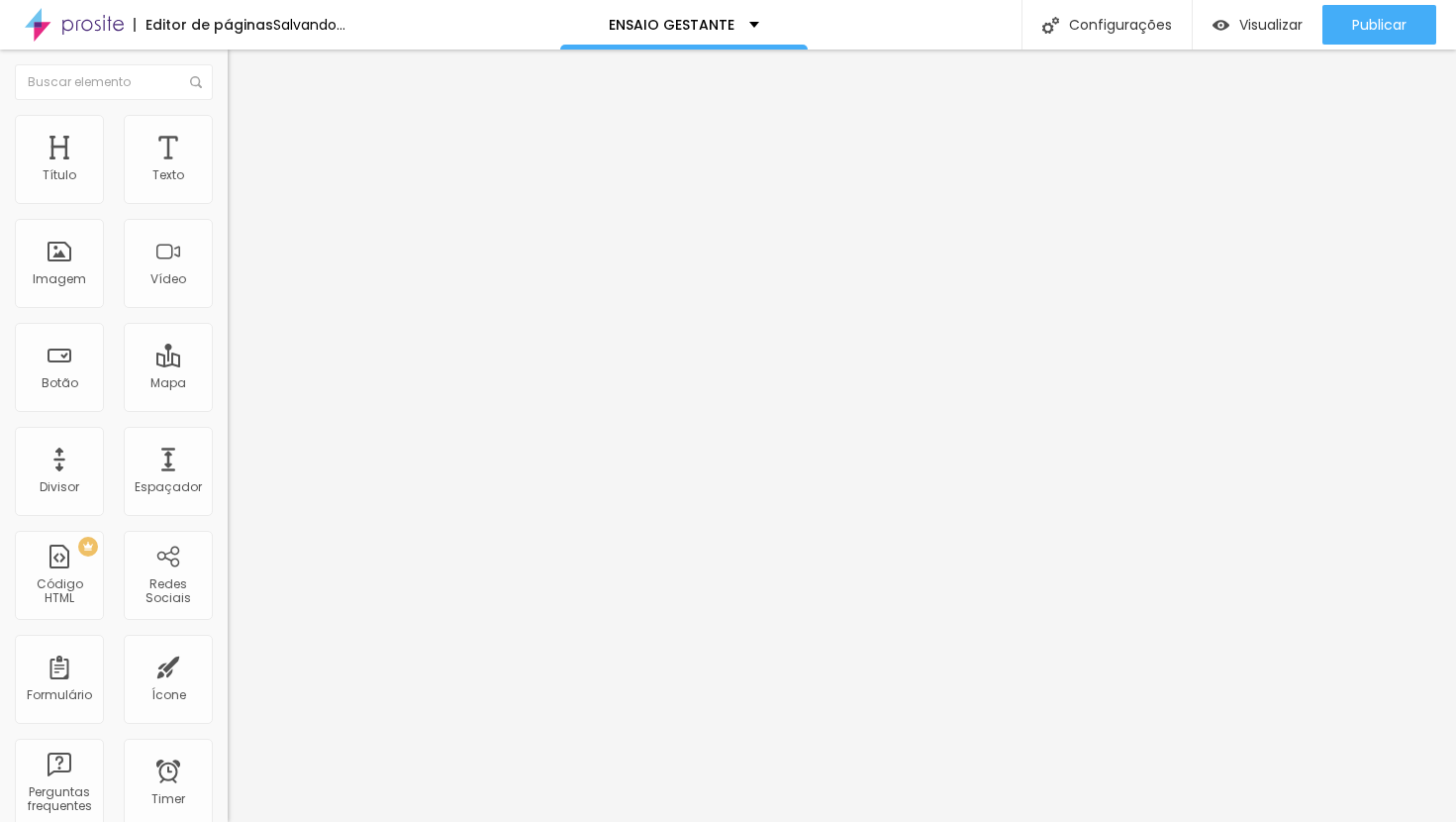 drag, startPoint x: 57, startPoint y: 193, endPoint x: 67, endPoint y: 195, distance: 10.198039 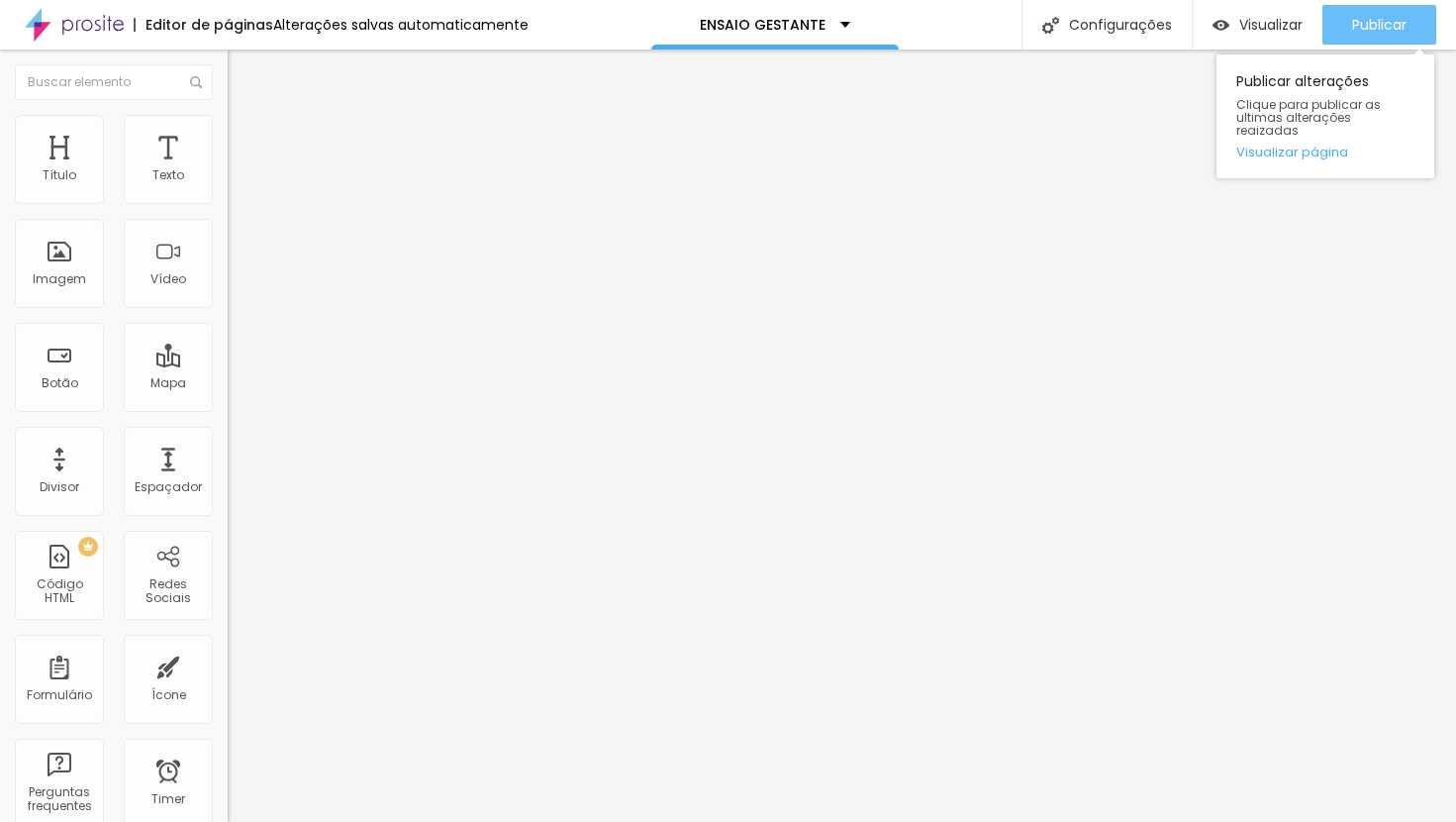 click on "Publicar" at bounding box center [1379, 25] 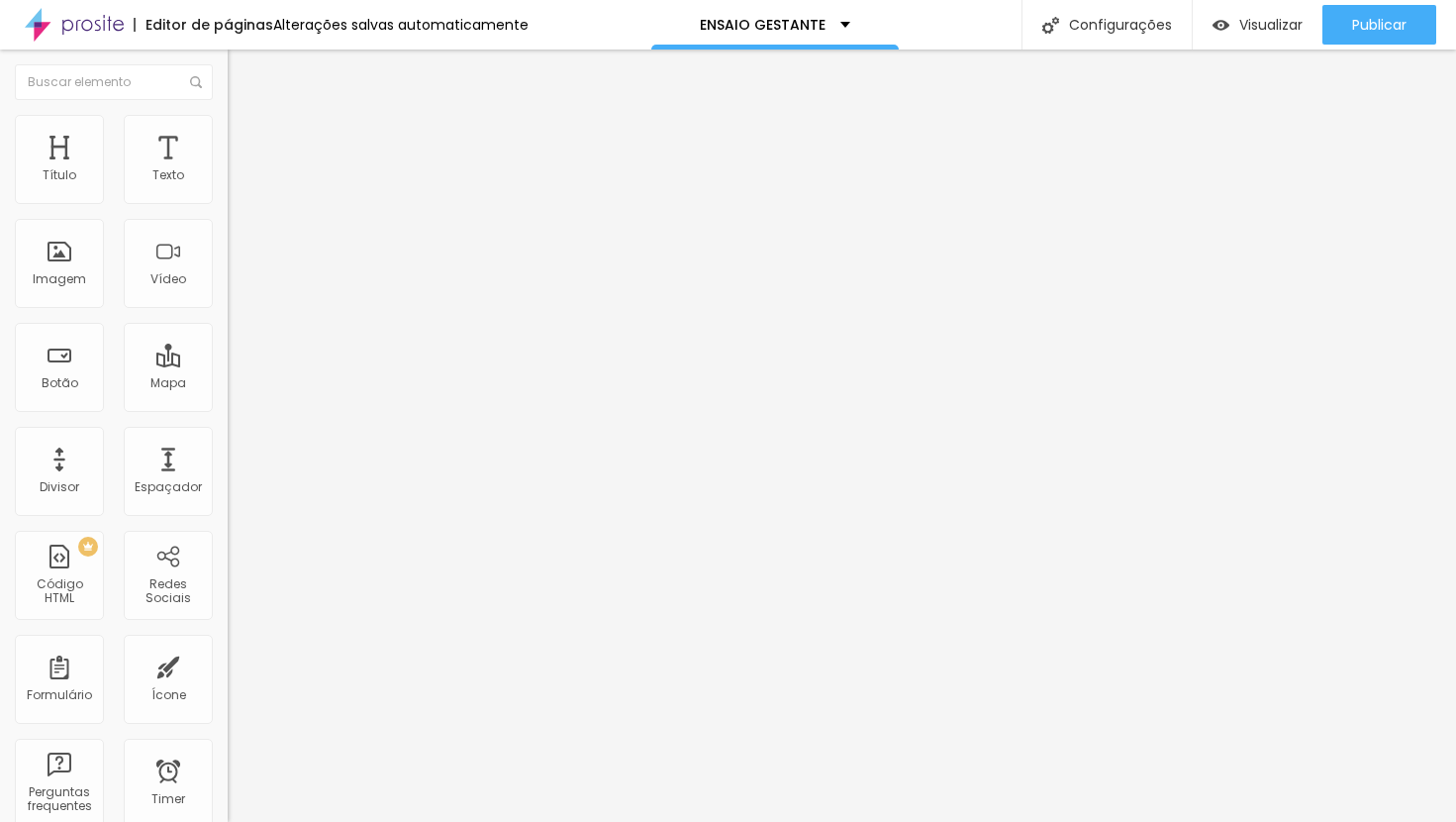 type on "31" 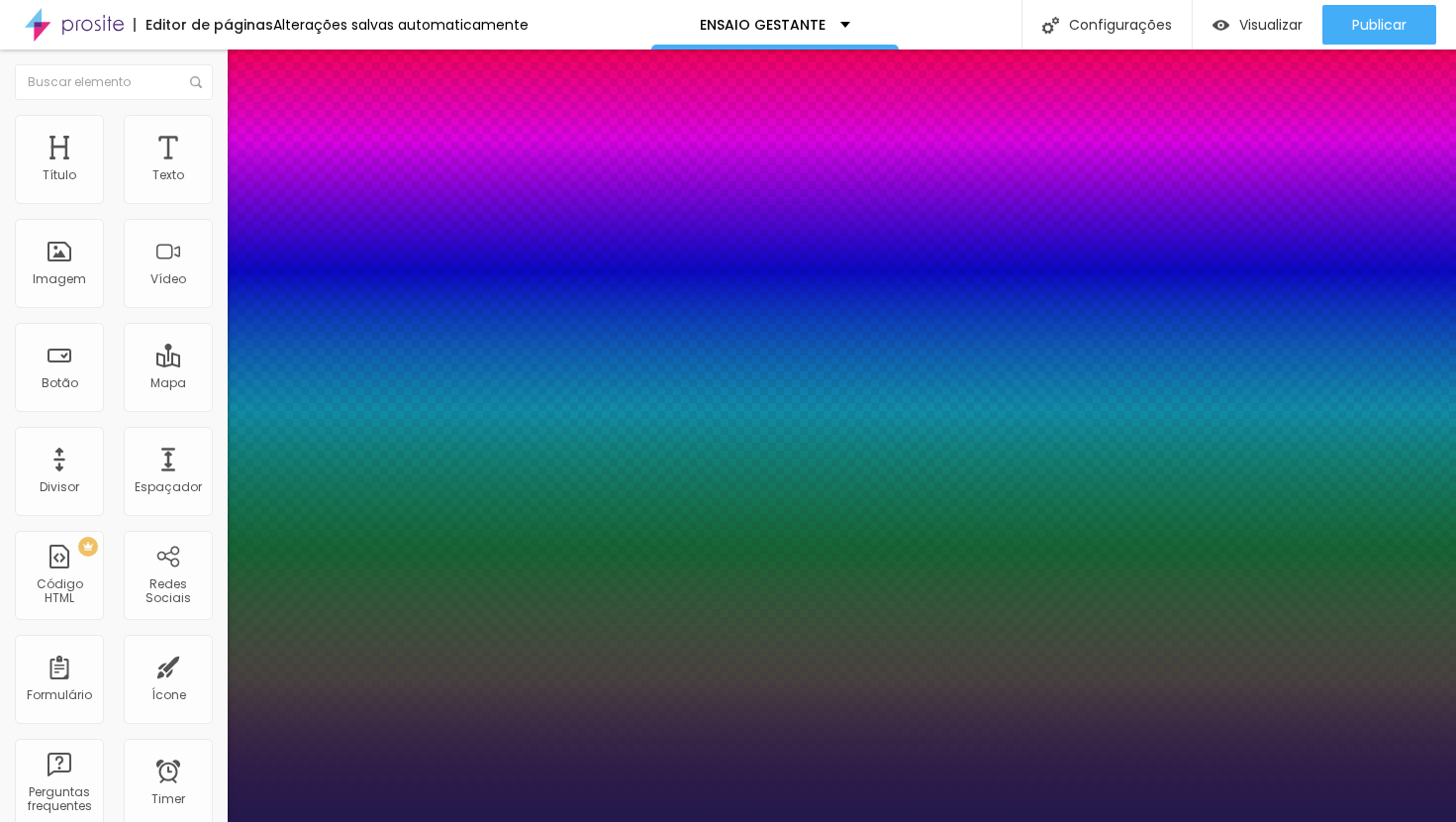 type on "1" 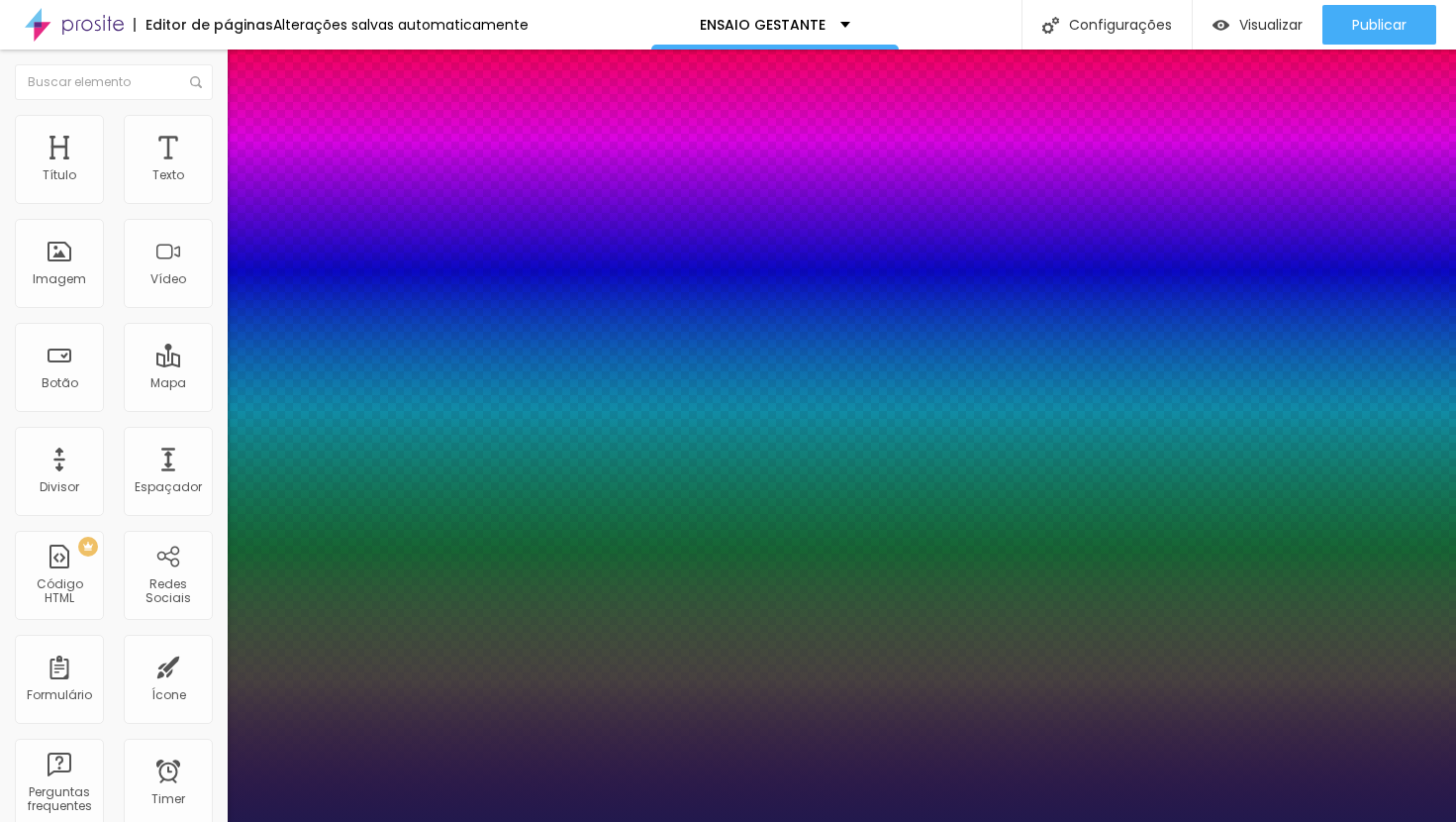 type on "27" 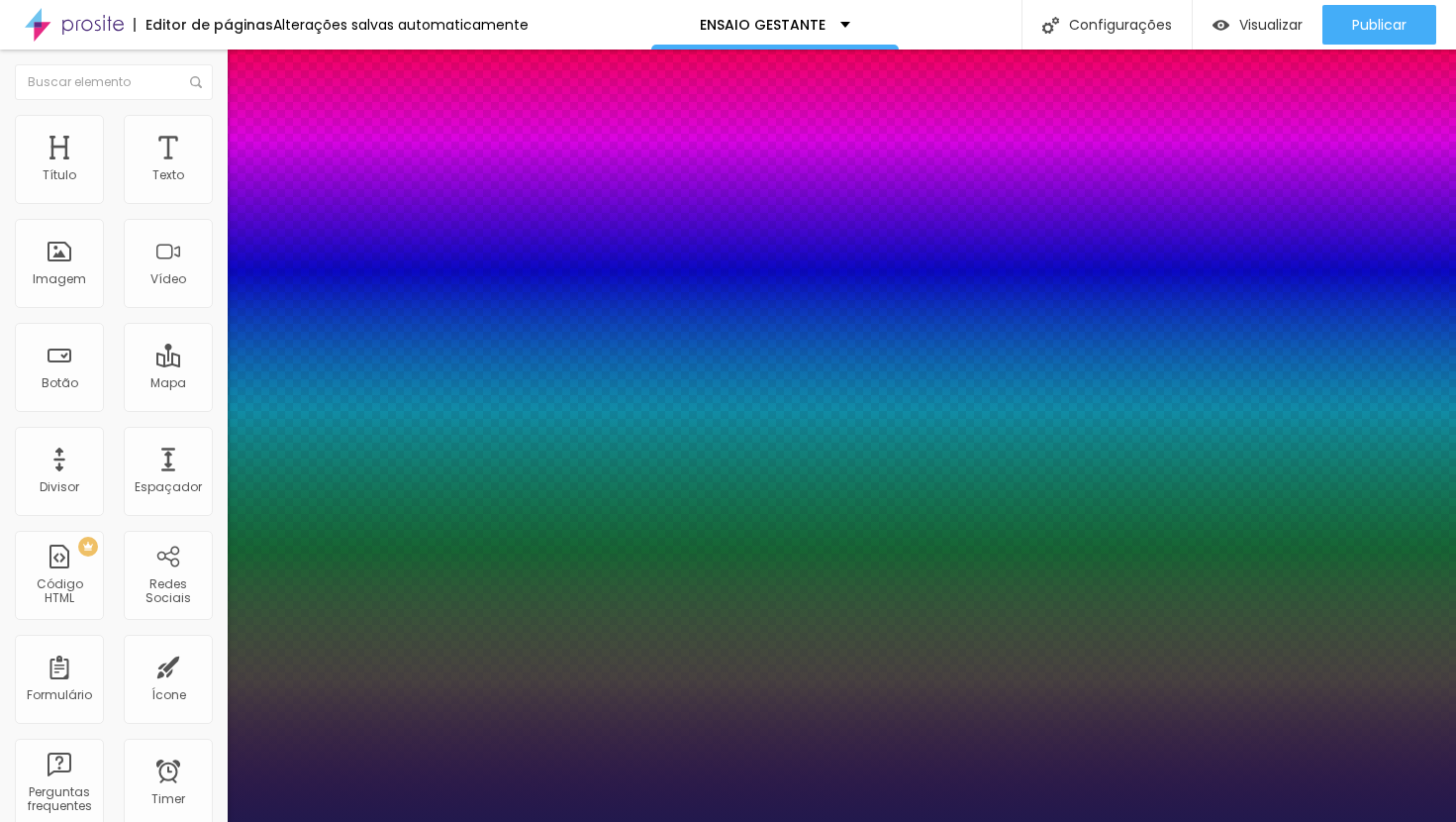 type on "35" 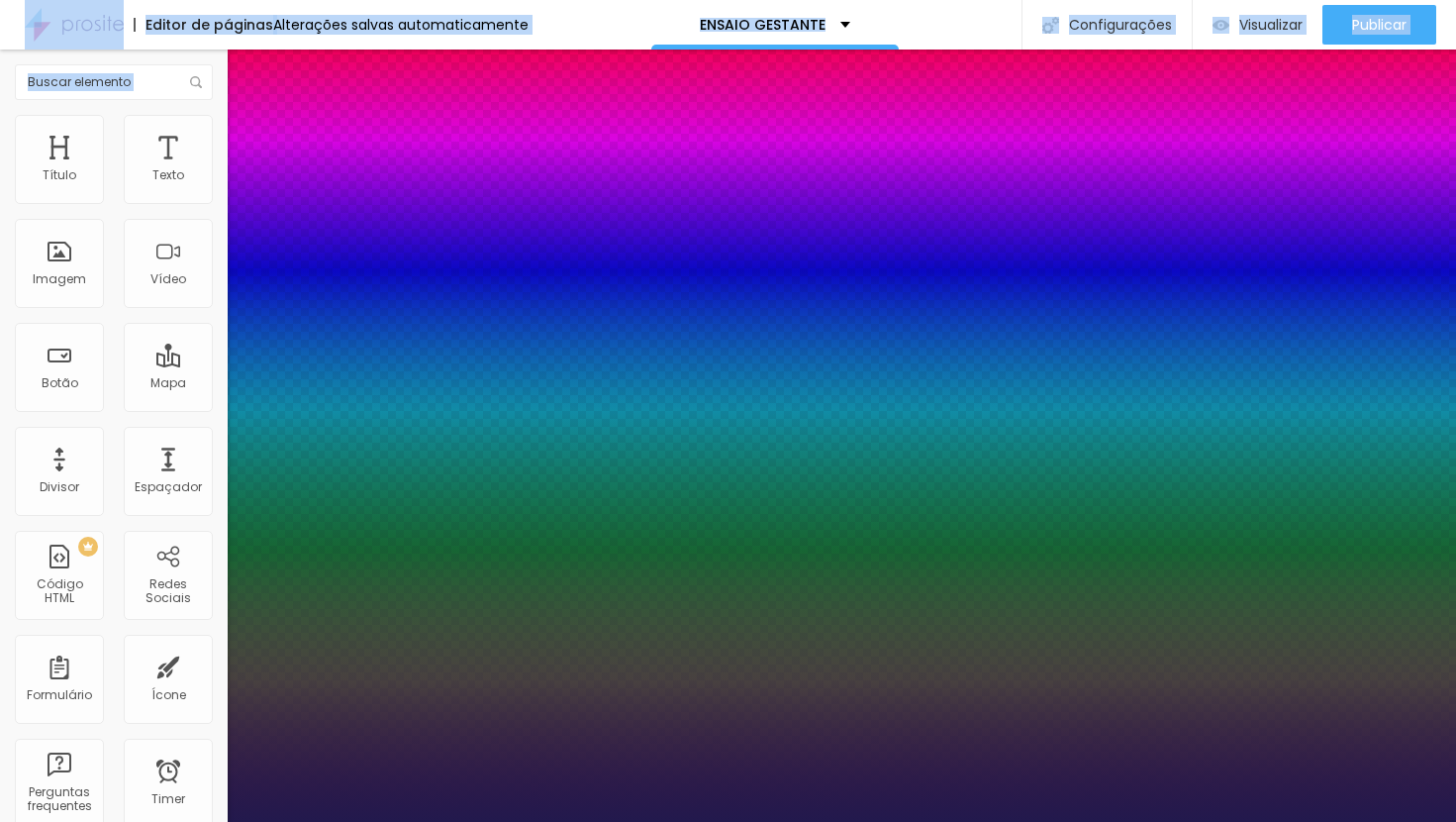 drag, startPoint x: 266, startPoint y: 559, endPoint x: 303, endPoint y: 566, distance: 37.65634 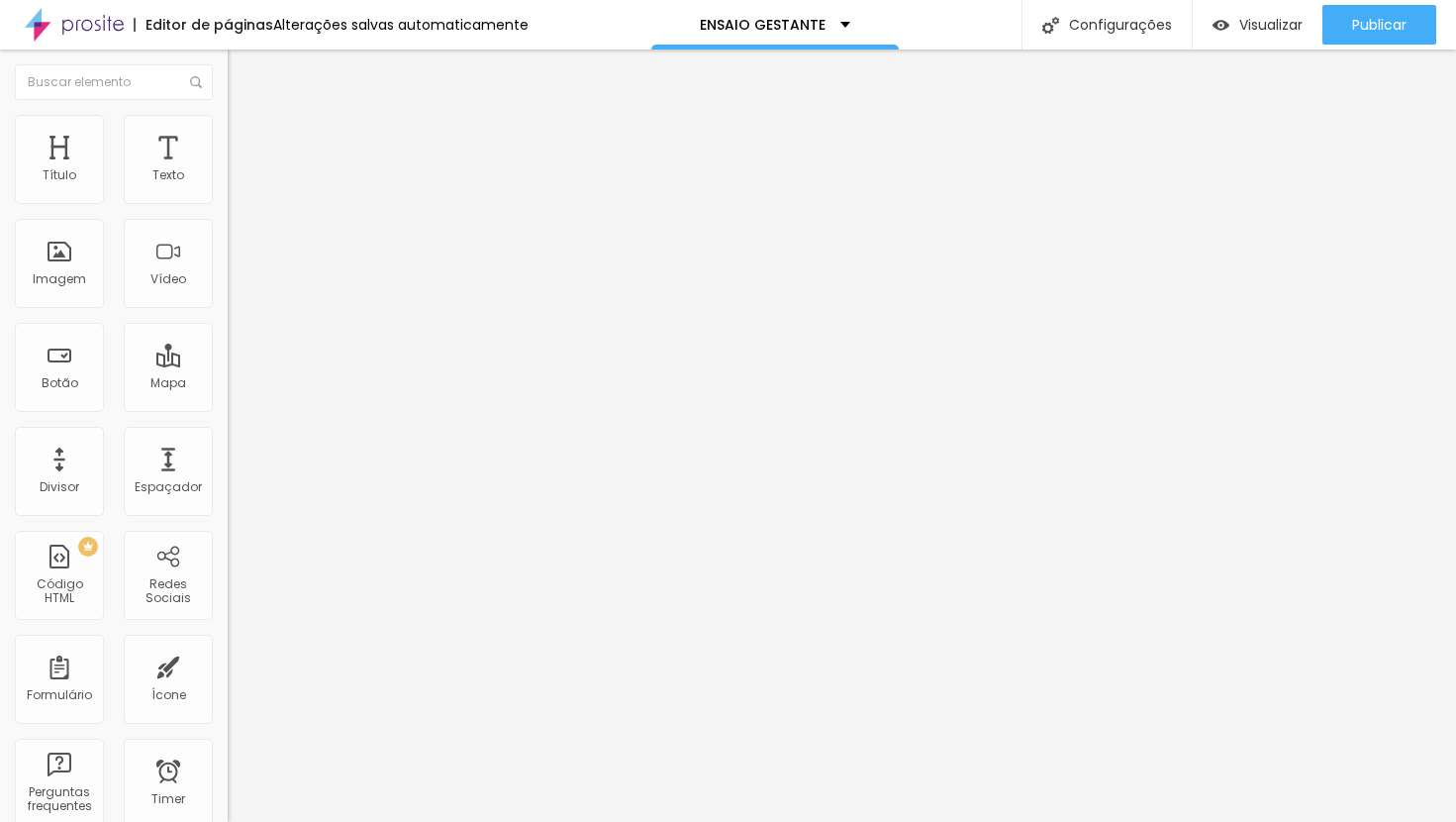 click at bounding box center [237, 124] 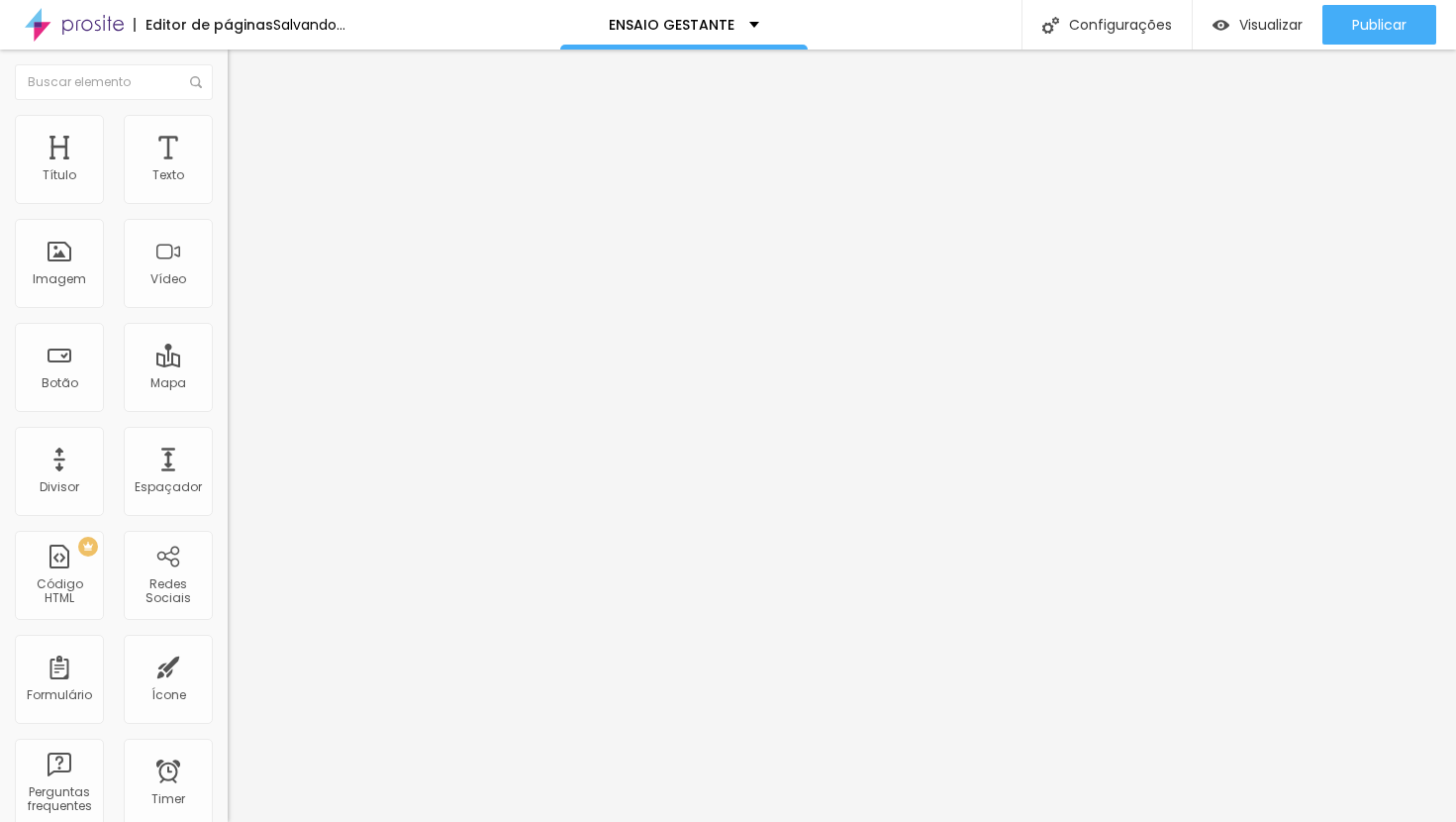 drag, startPoint x: 57, startPoint y: 232, endPoint x: 12, endPoint y: 234, distance: 45.044423 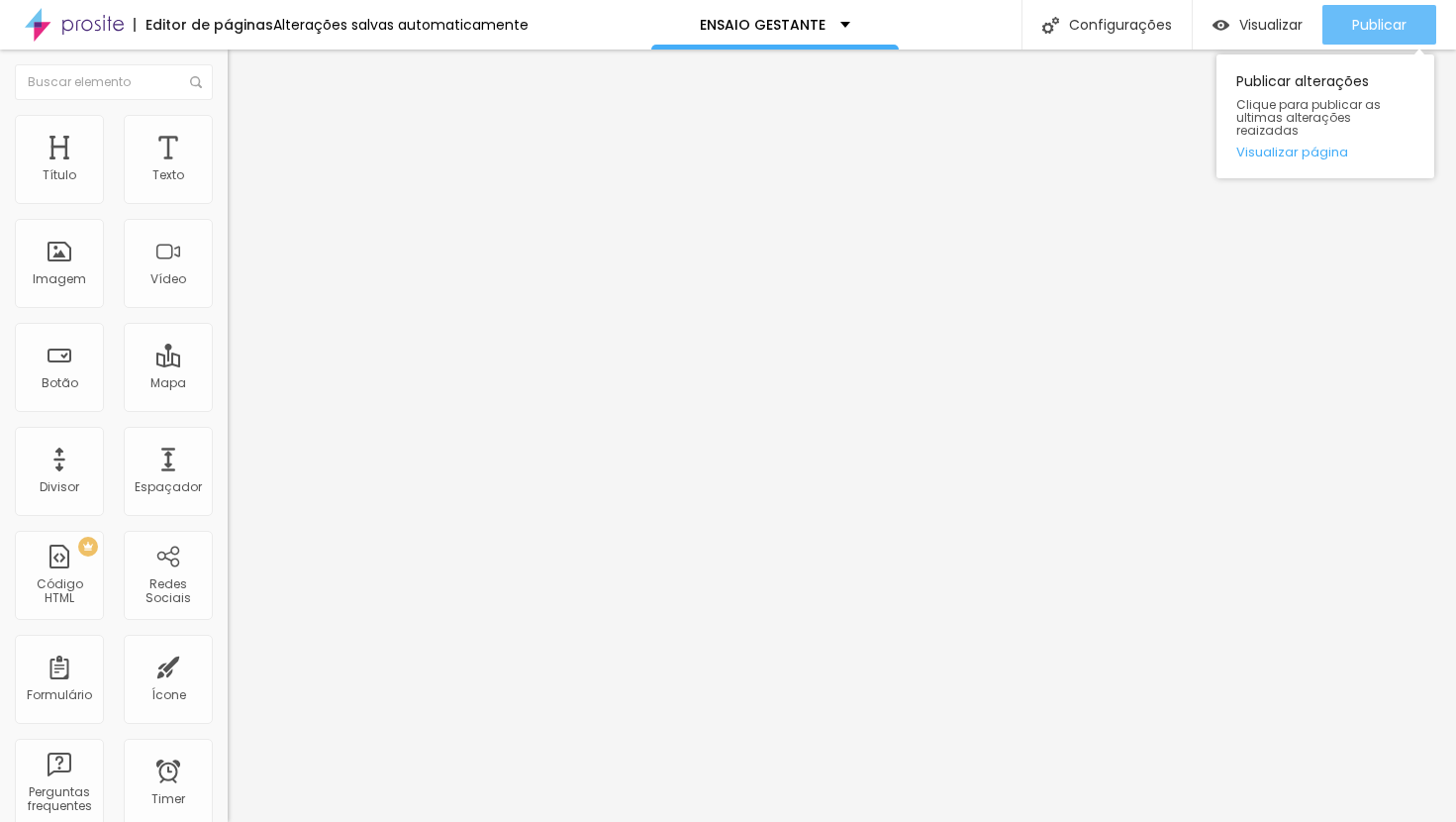 click on "Publicar" at bounding box center (1379, 25) 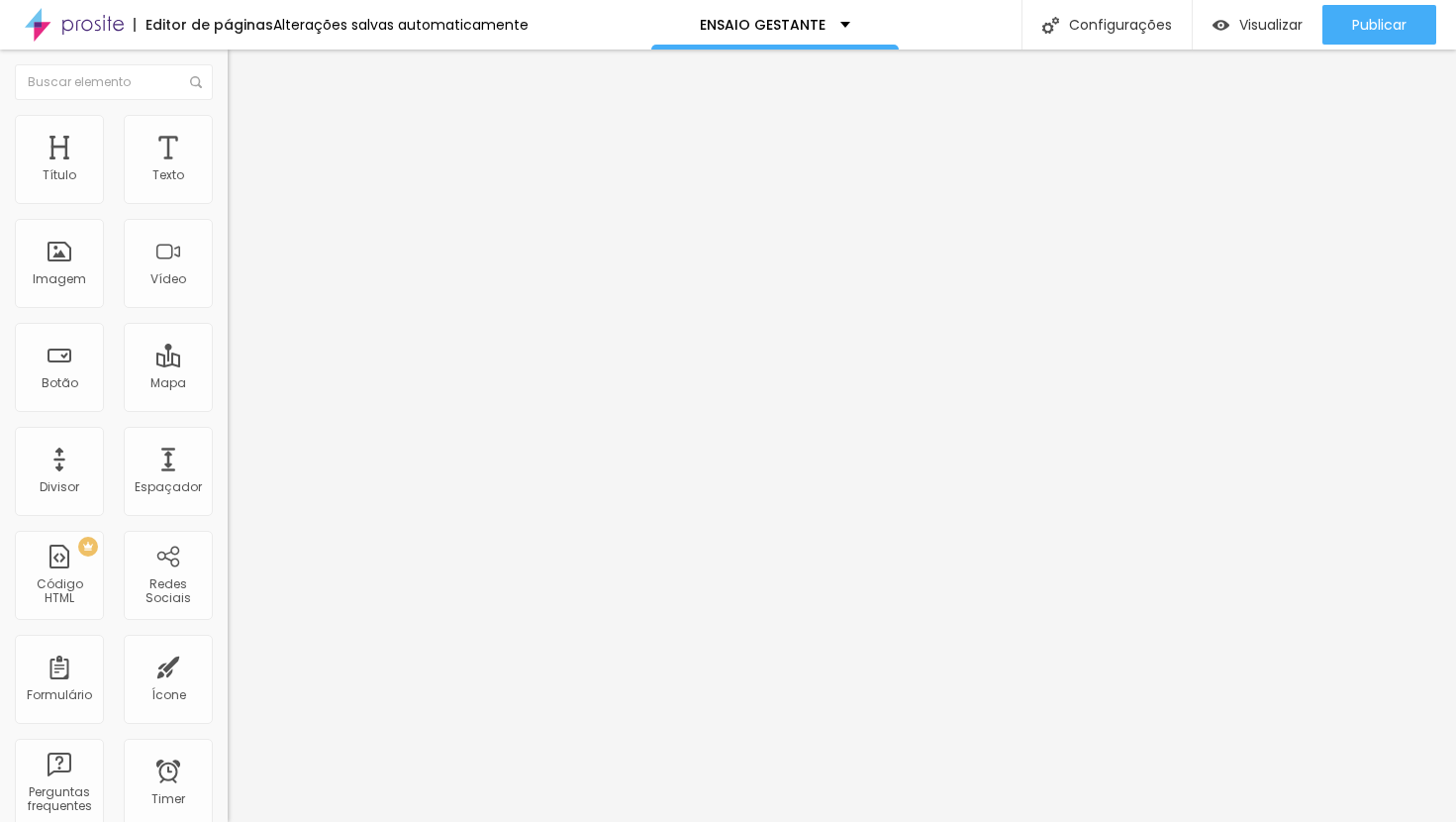 click on "Estilo" at bounding box center [341, 105] 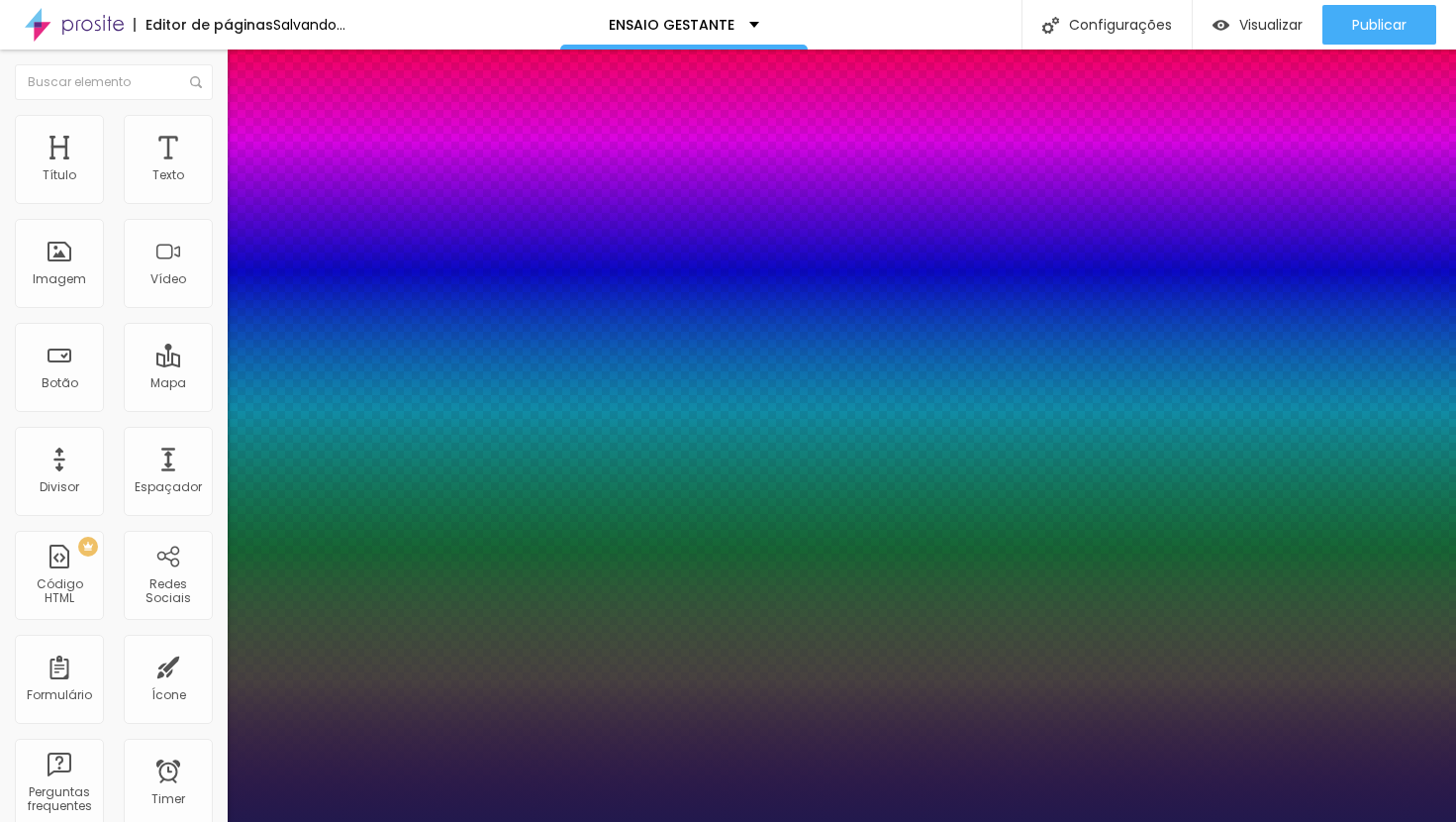 click at bounding box center [63, 2321] 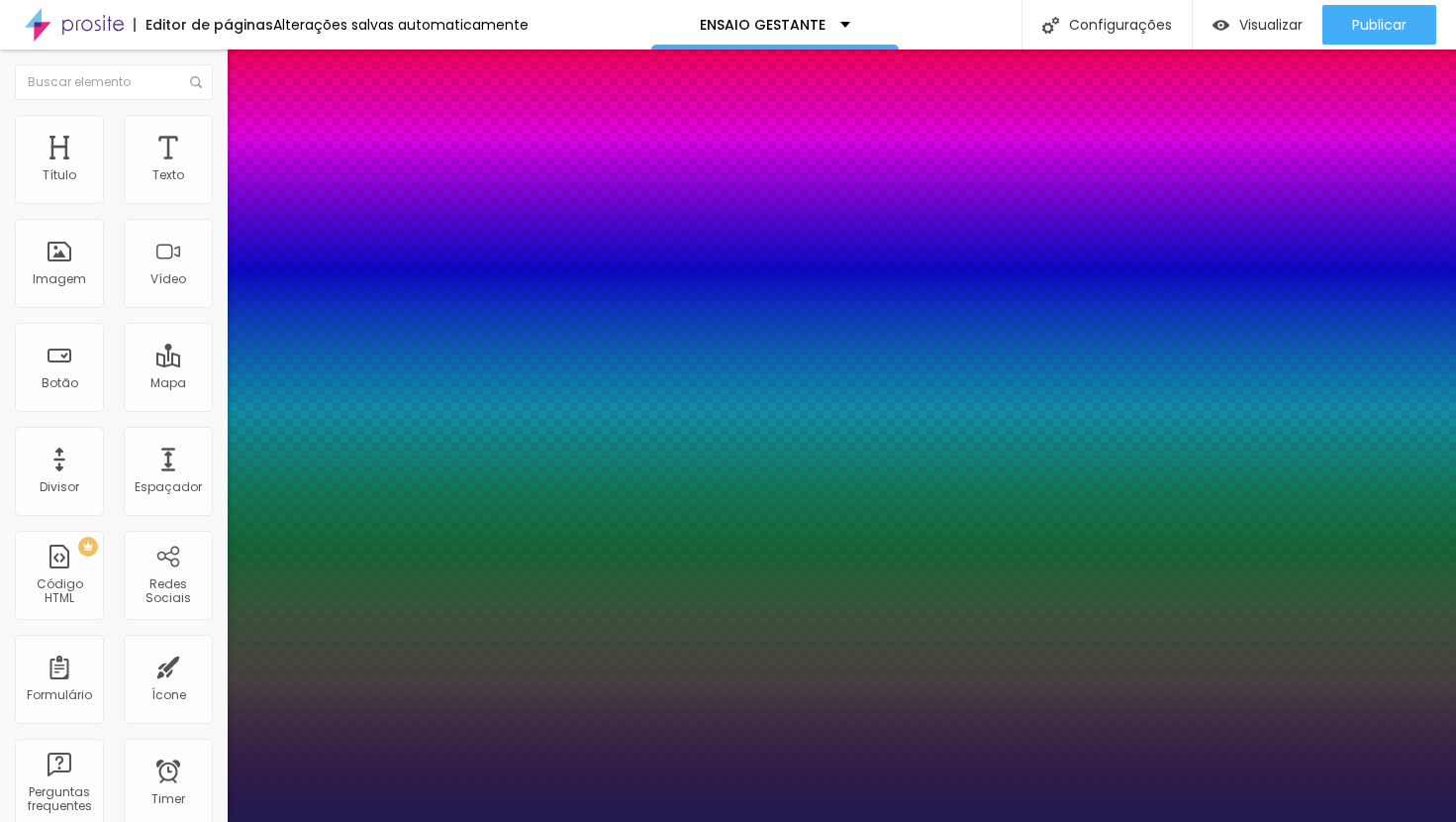 click at bounding box center [728, 822] 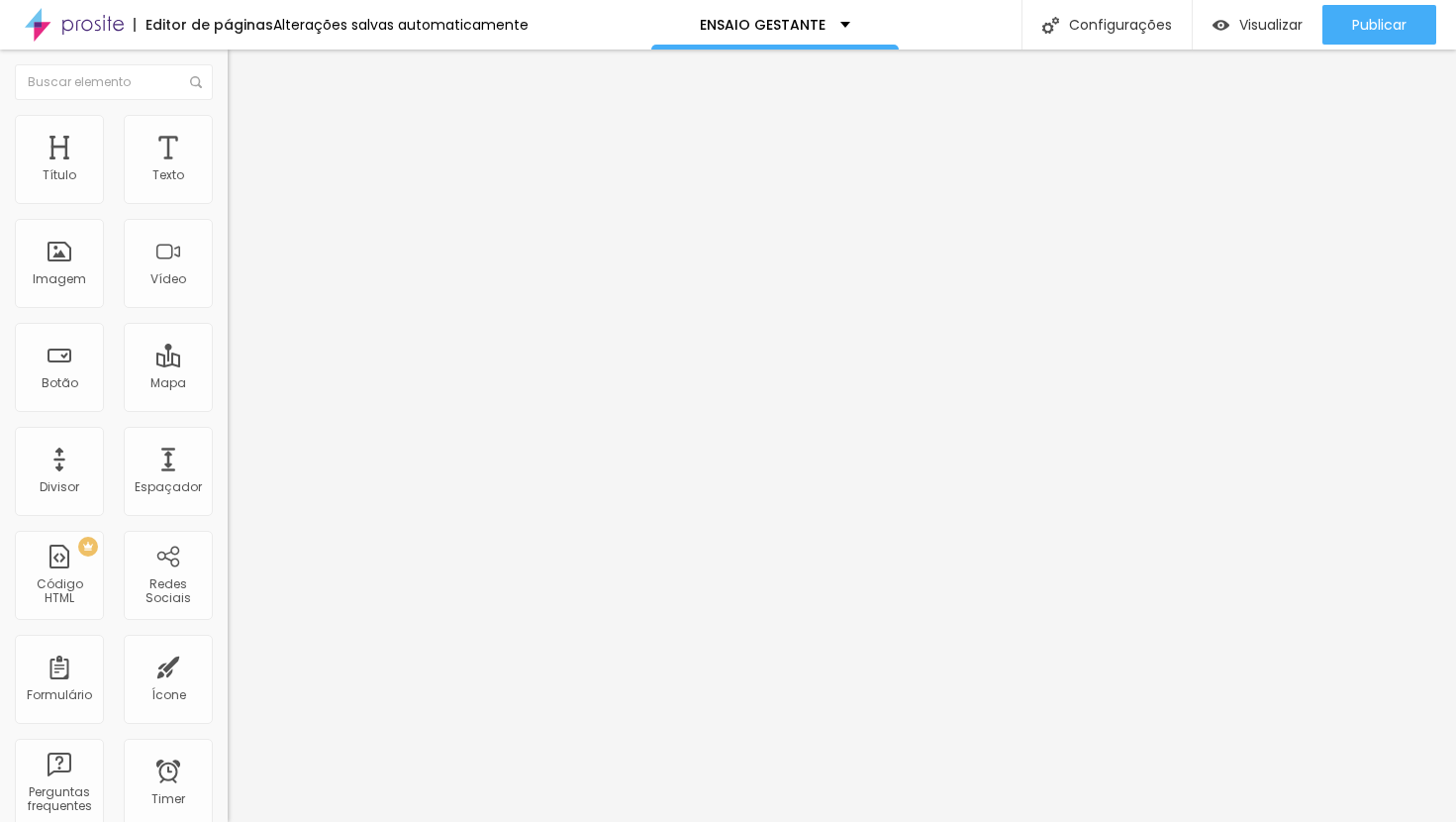 click on "Publicar" at bounding box center [1379, 25] 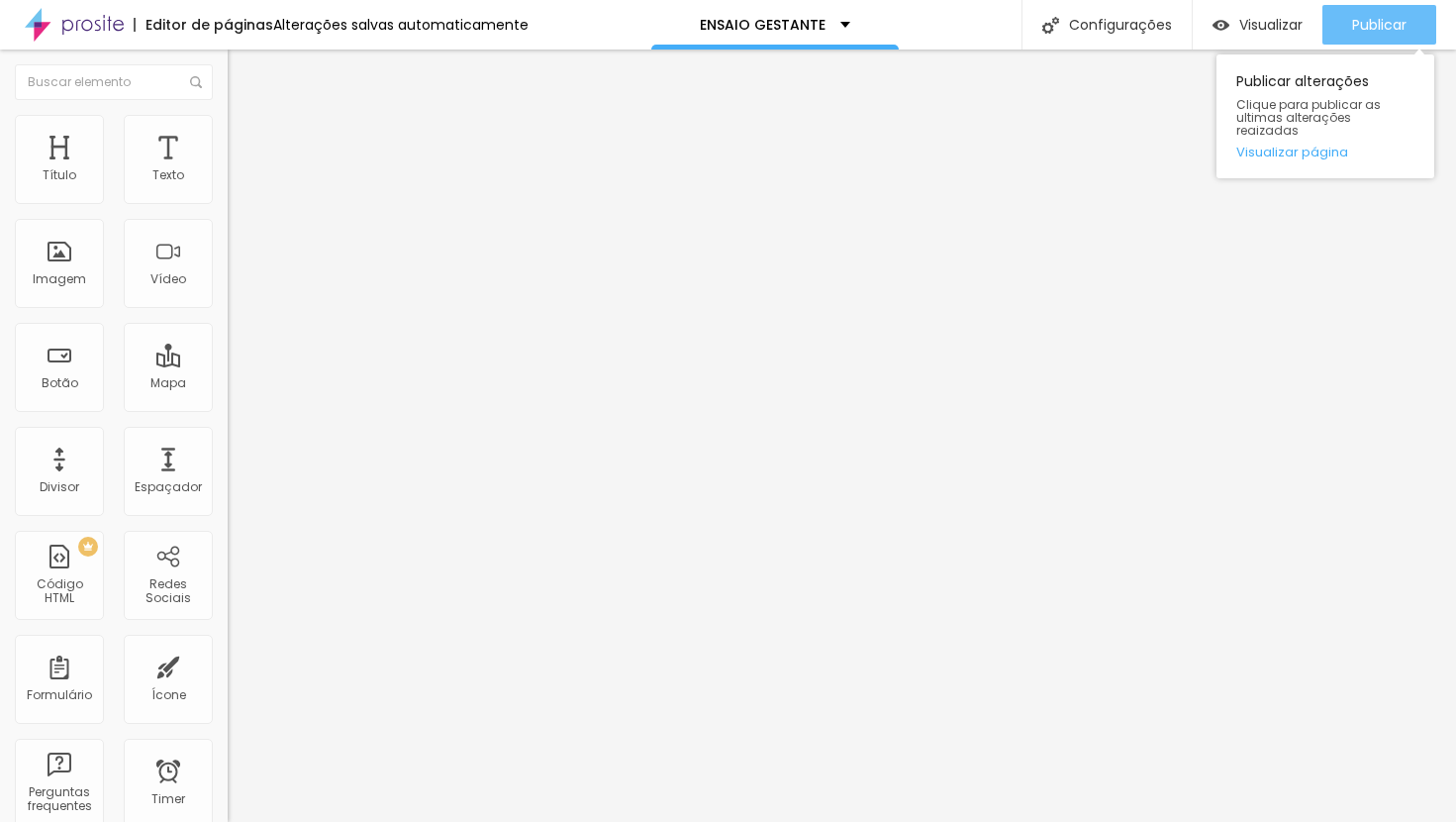 click on "Publicar" at bounding box center (1379, 25) 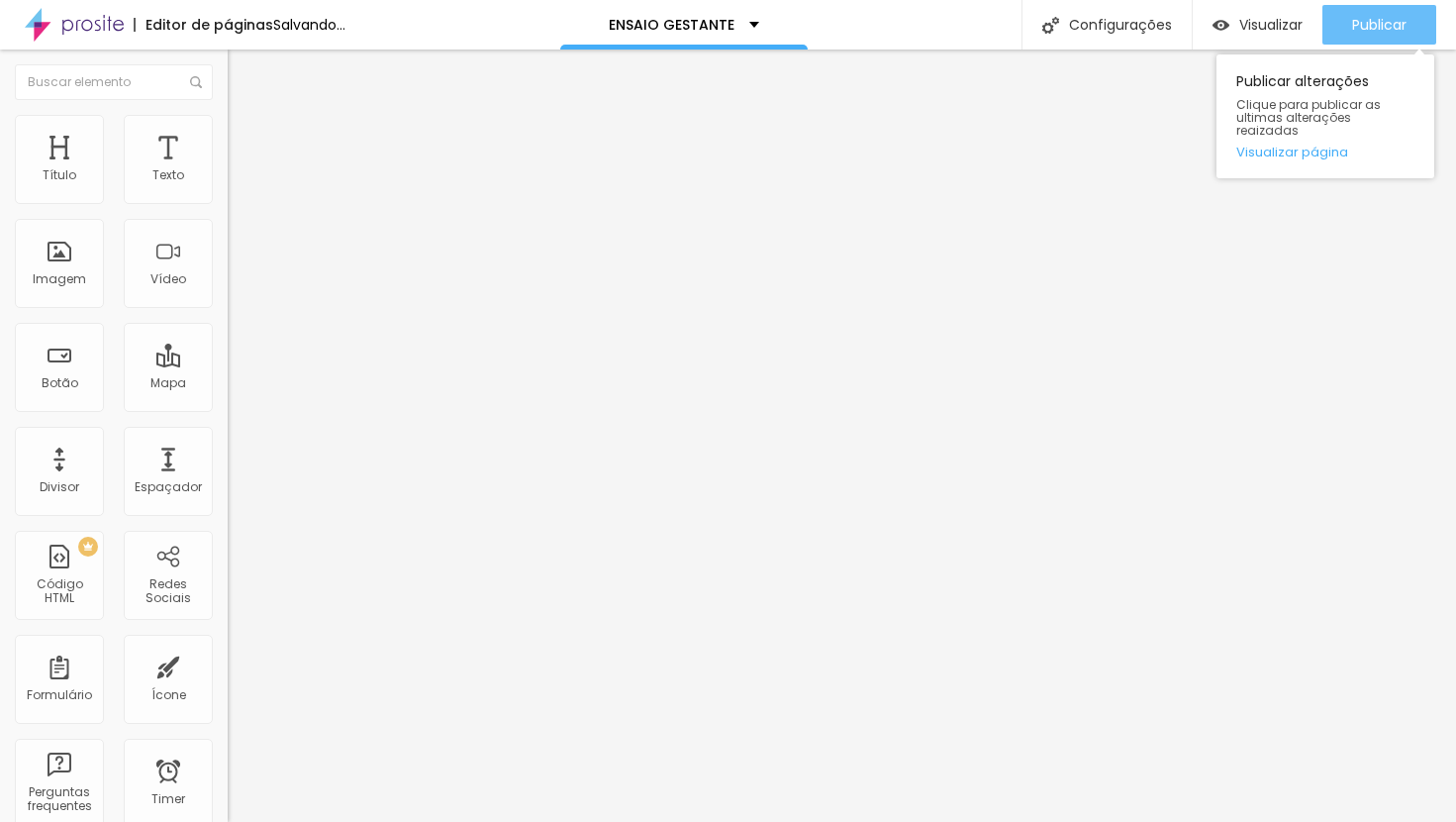 click on "Publicar" at bounding box center (1379, 25) 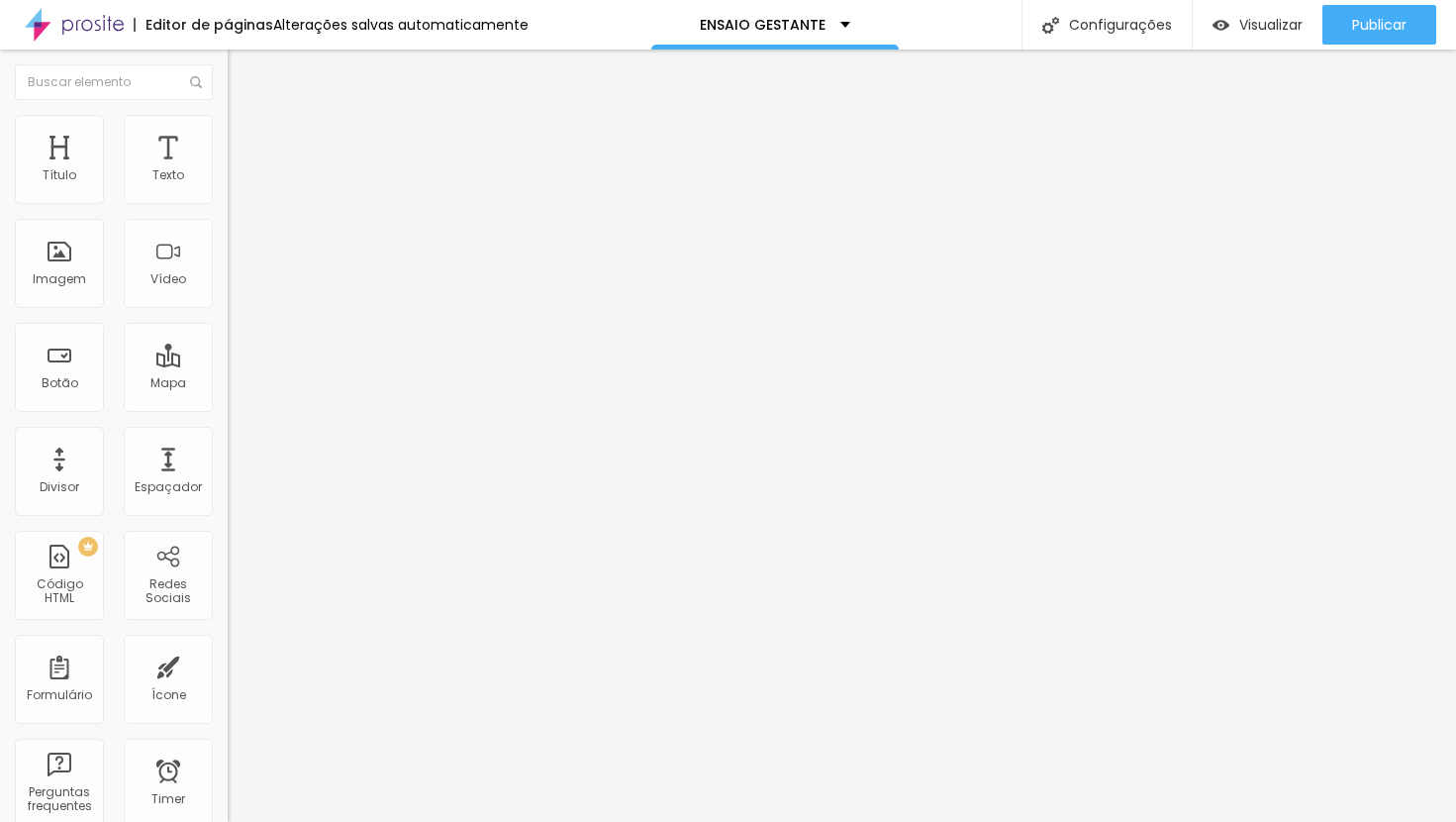 click on "Avançado" at bounding box center (278, 128) 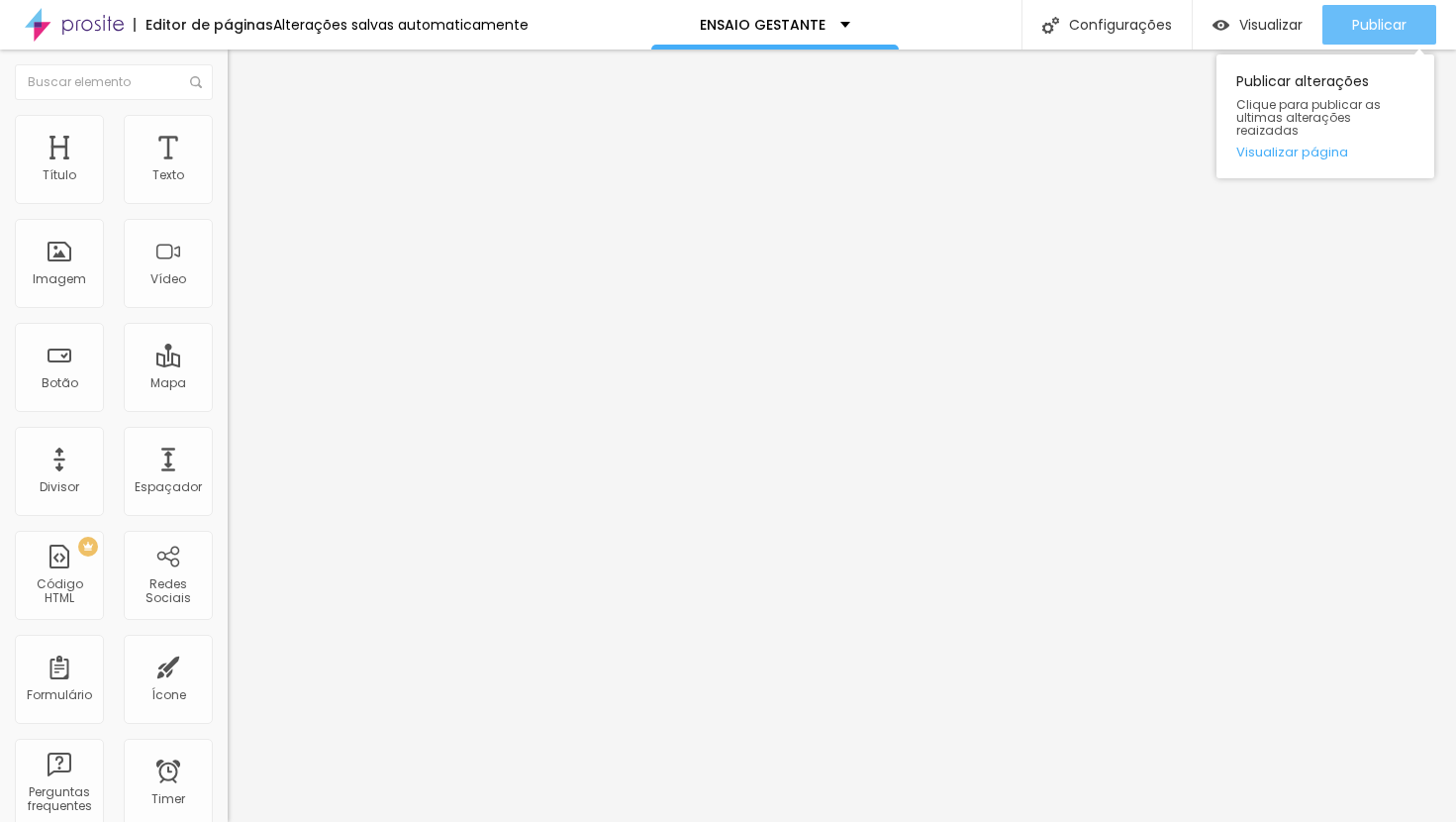 click on "Publicar" at bounding box center (1379, 25) 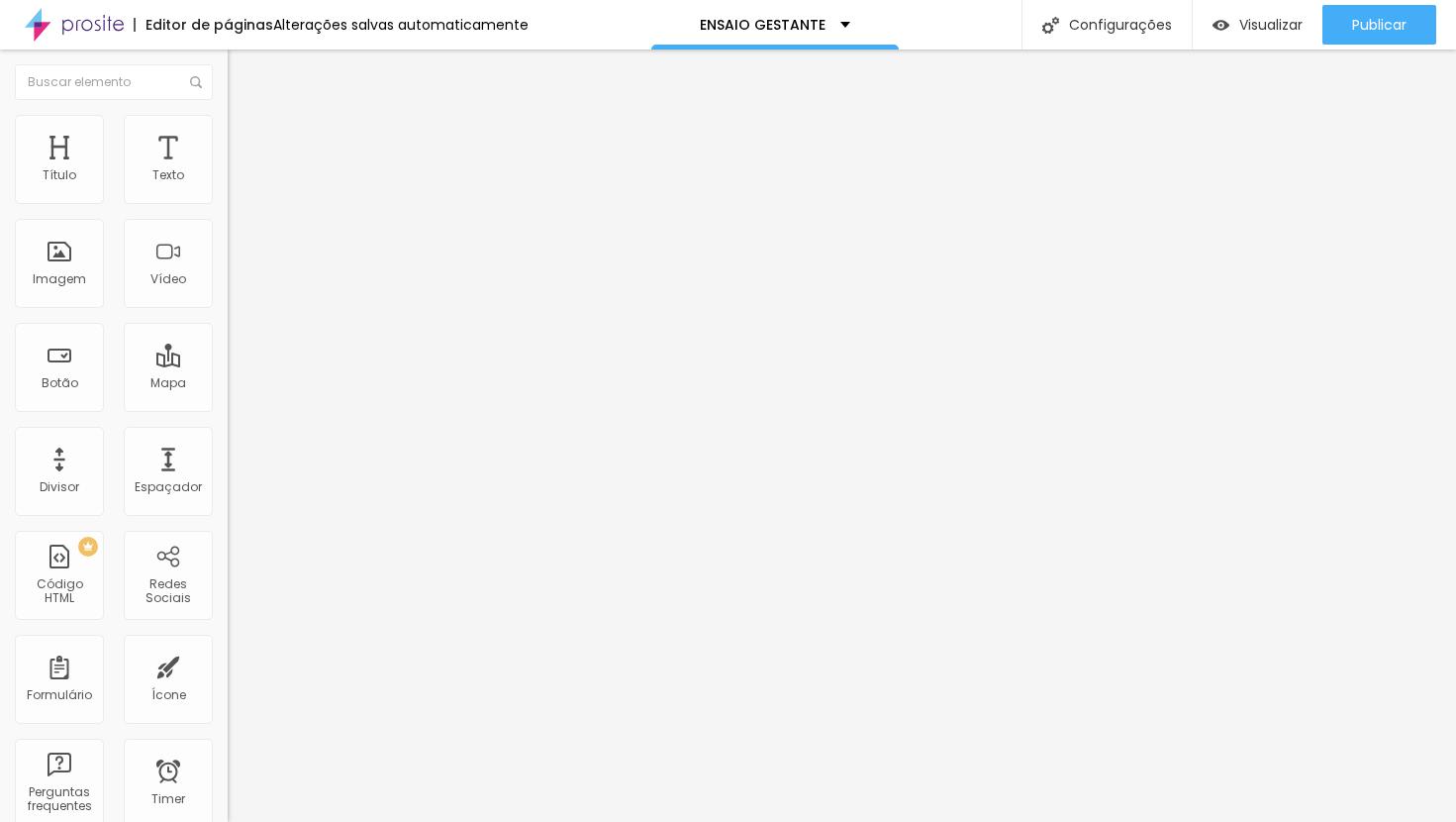 drag, startPoint x: 152, startPoint y: 192, endPoint x: 220, endPoint y: 193, distance: 68.007353 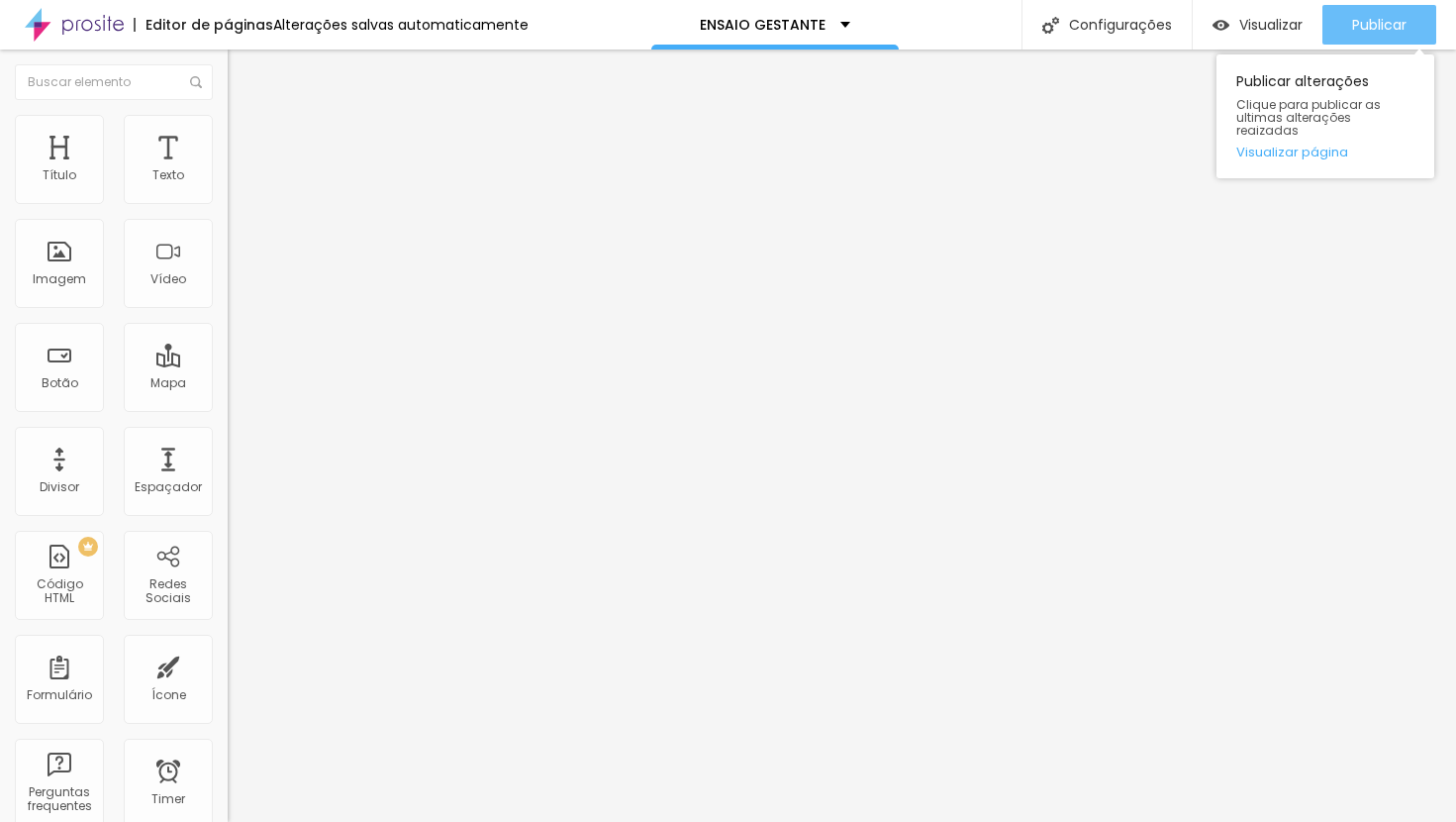 click on "Publicar" at bounding box center [1379, 25] 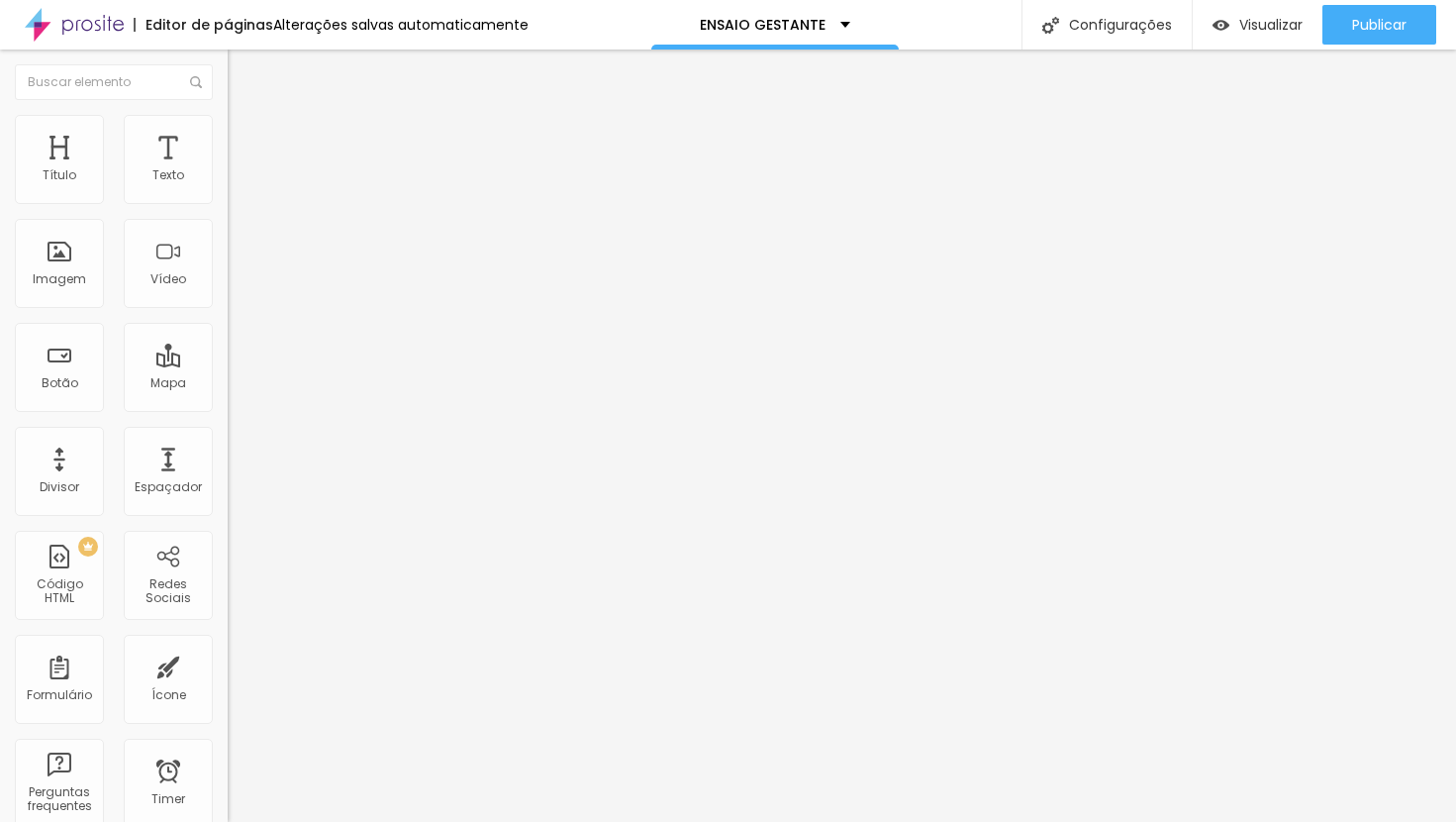 click 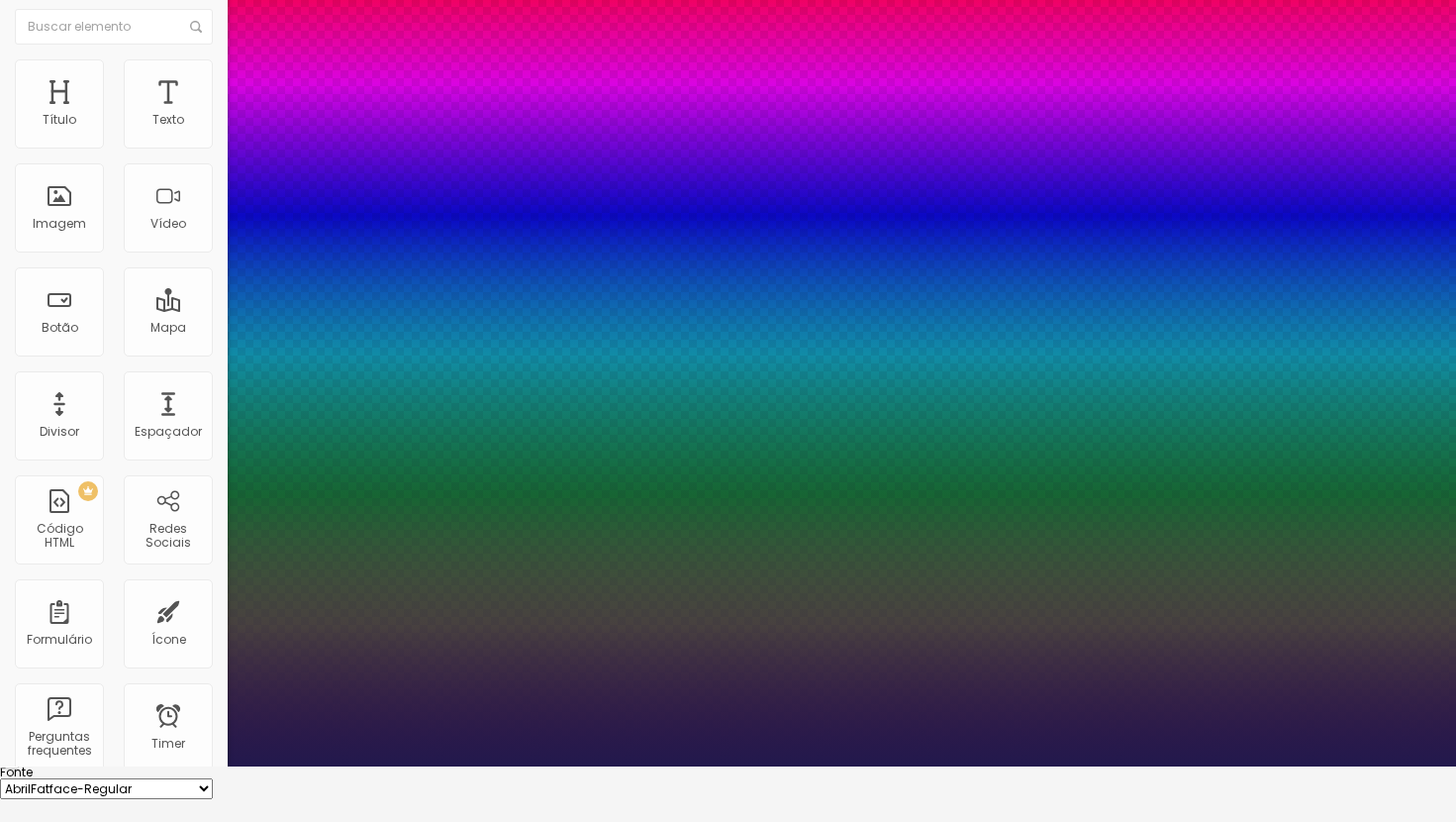 scroll, scrollTop: 97, scrollLeft: 0, axis: vertical 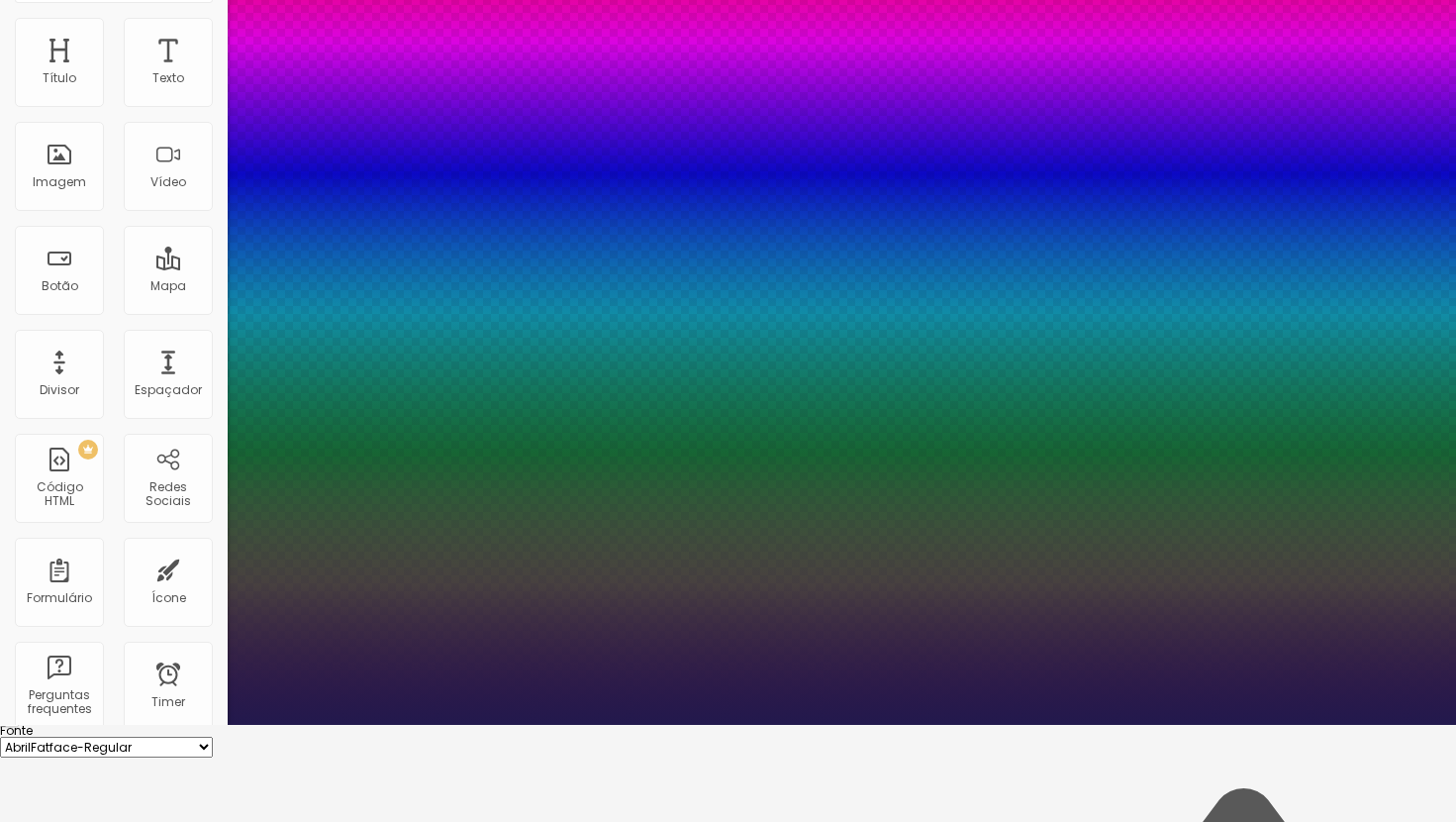 click at bounding box center [728, 725] 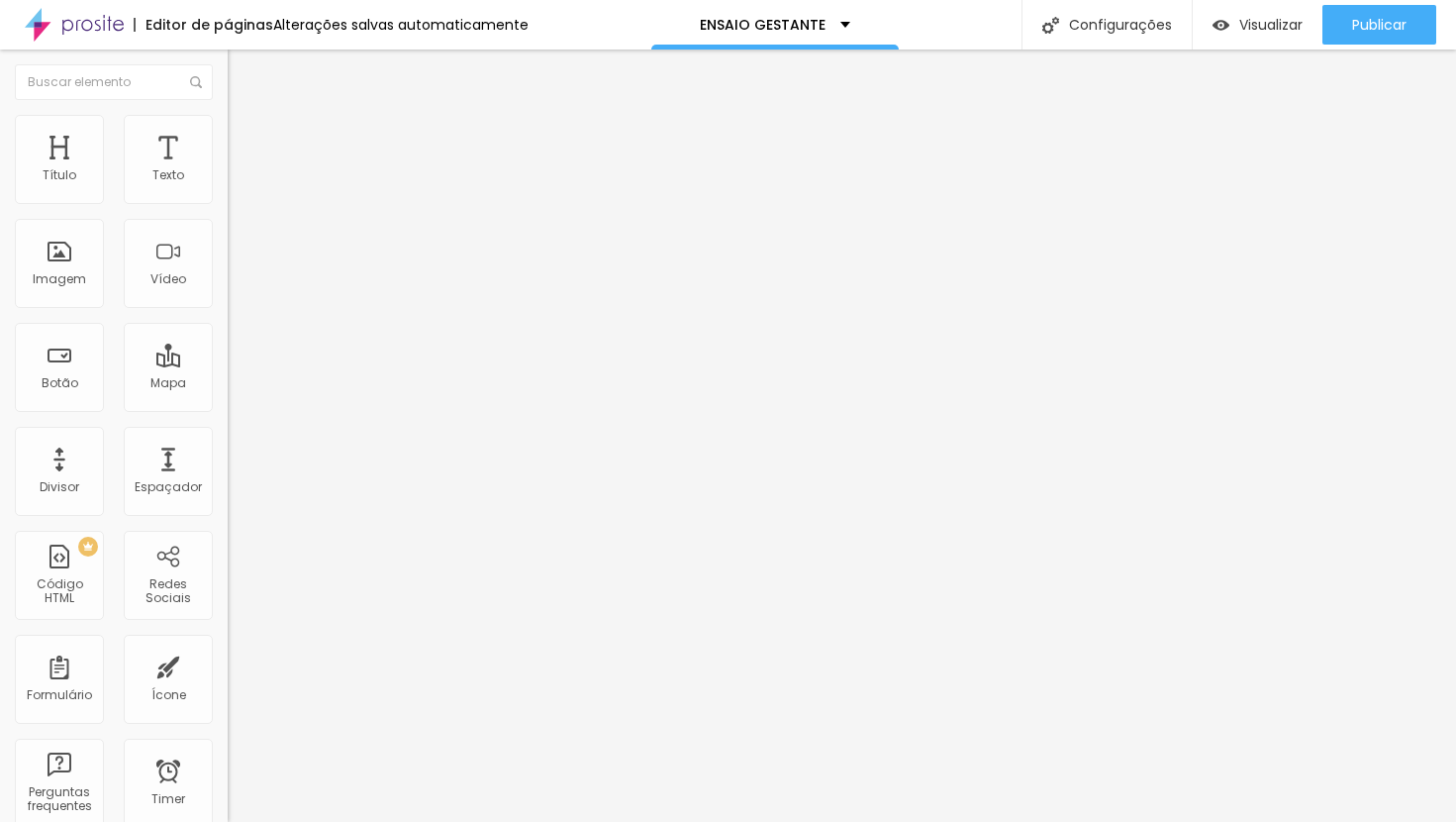 scroll, scrollTop: 0, scrollLeft: 0, axis: both 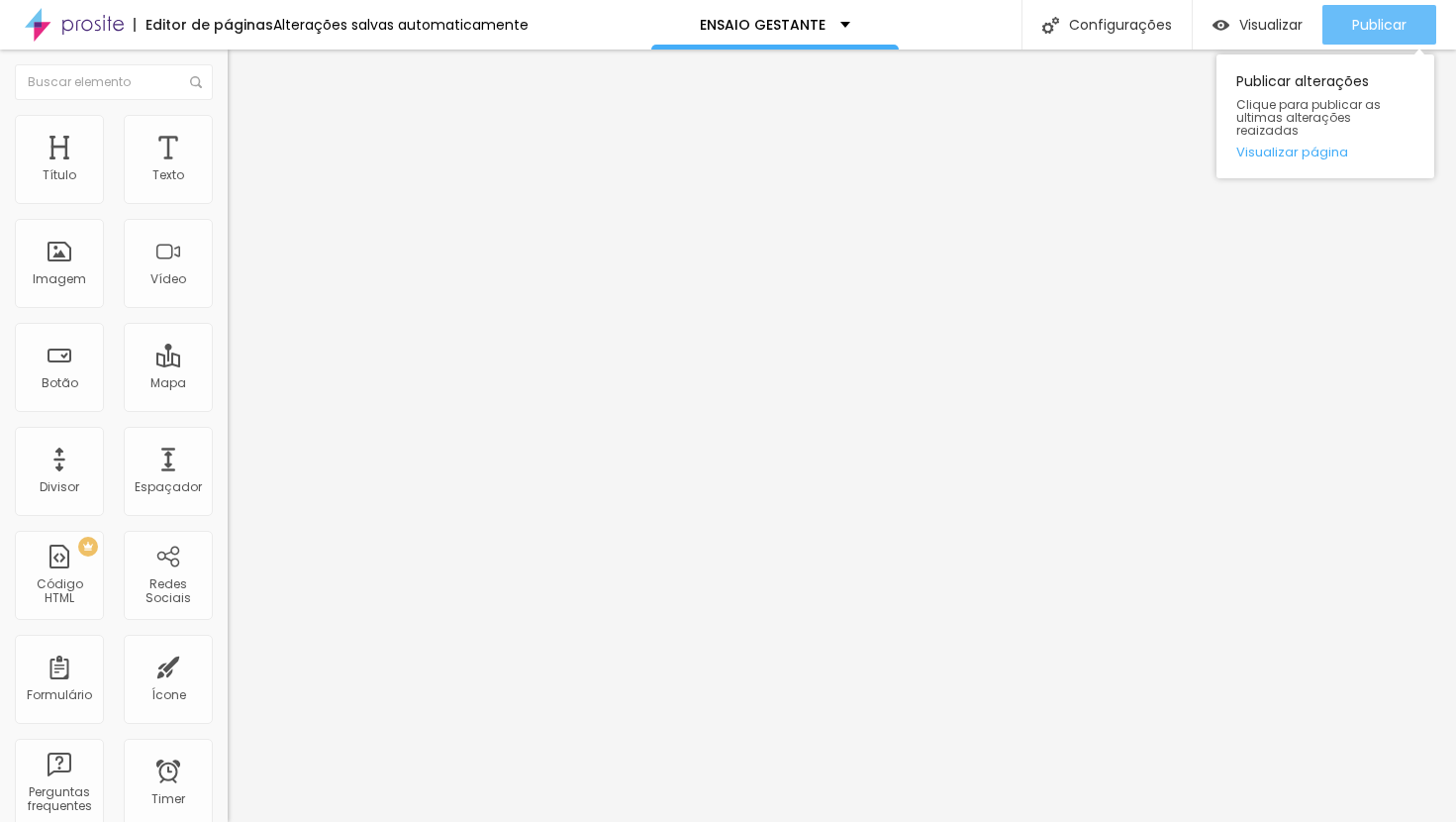 click on "Publicar" at bounding box center [1379, 25] 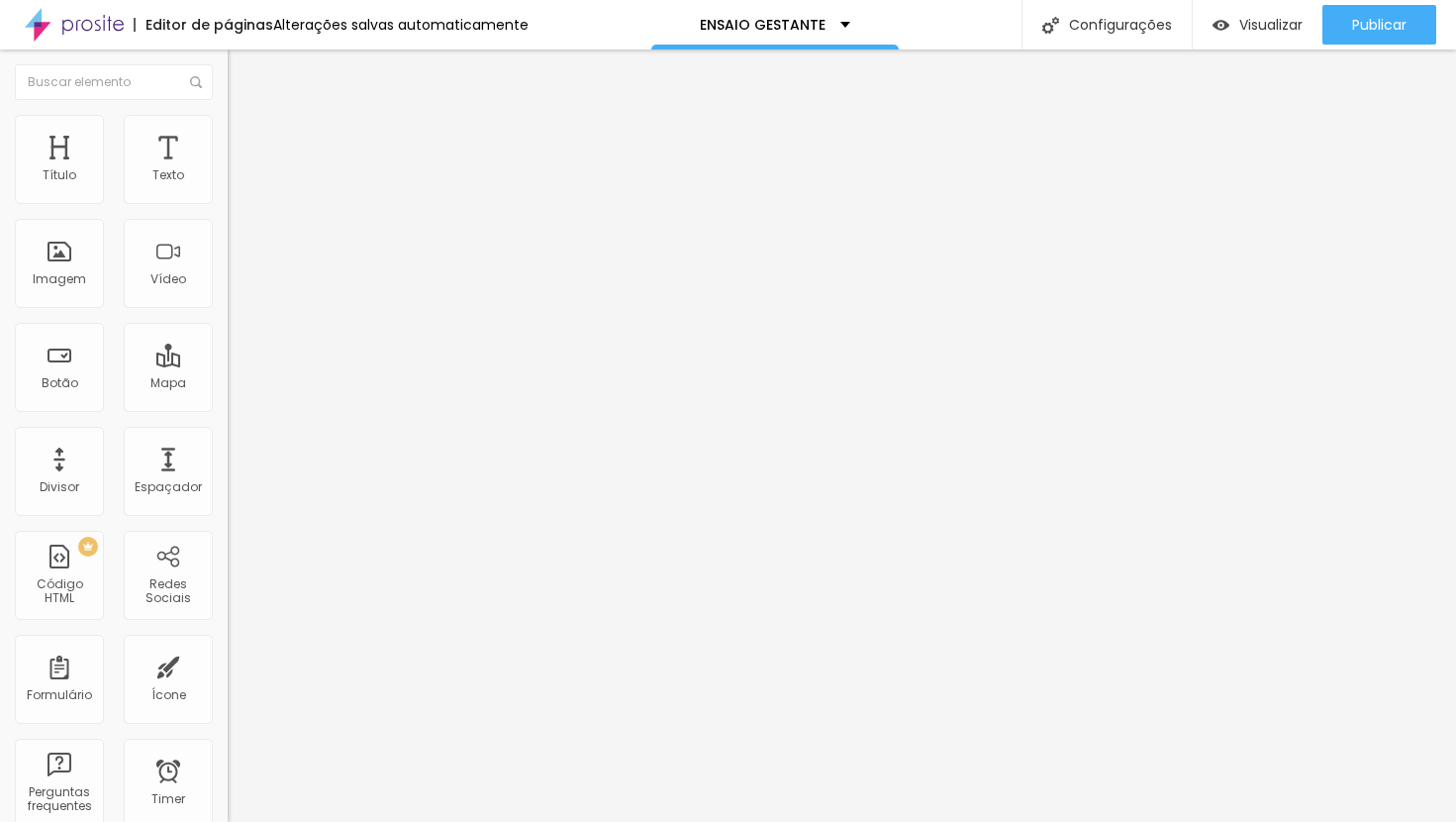 click 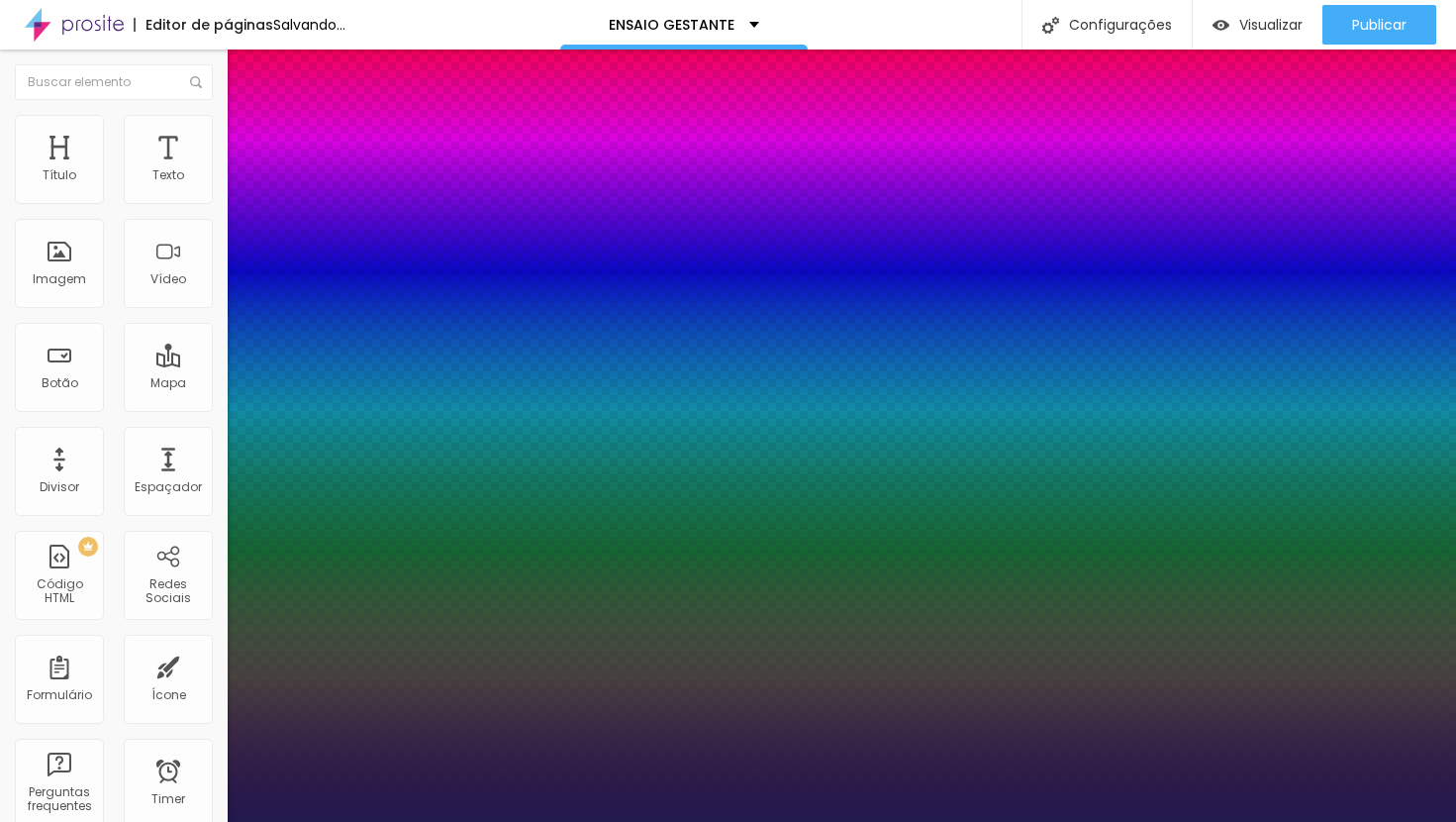 click at bounding box center [63, 2321] 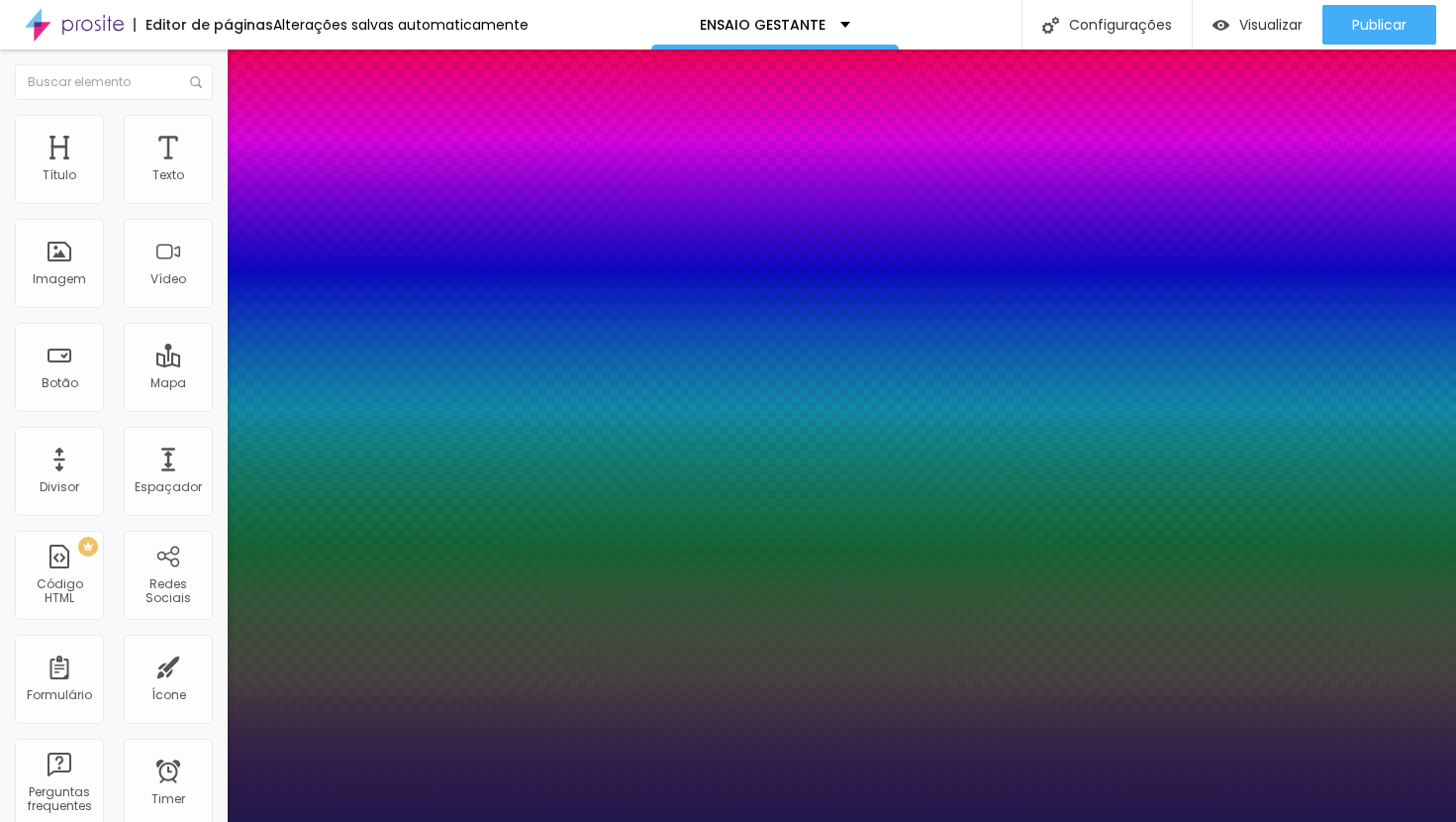 click at bounding box center (728, 822) 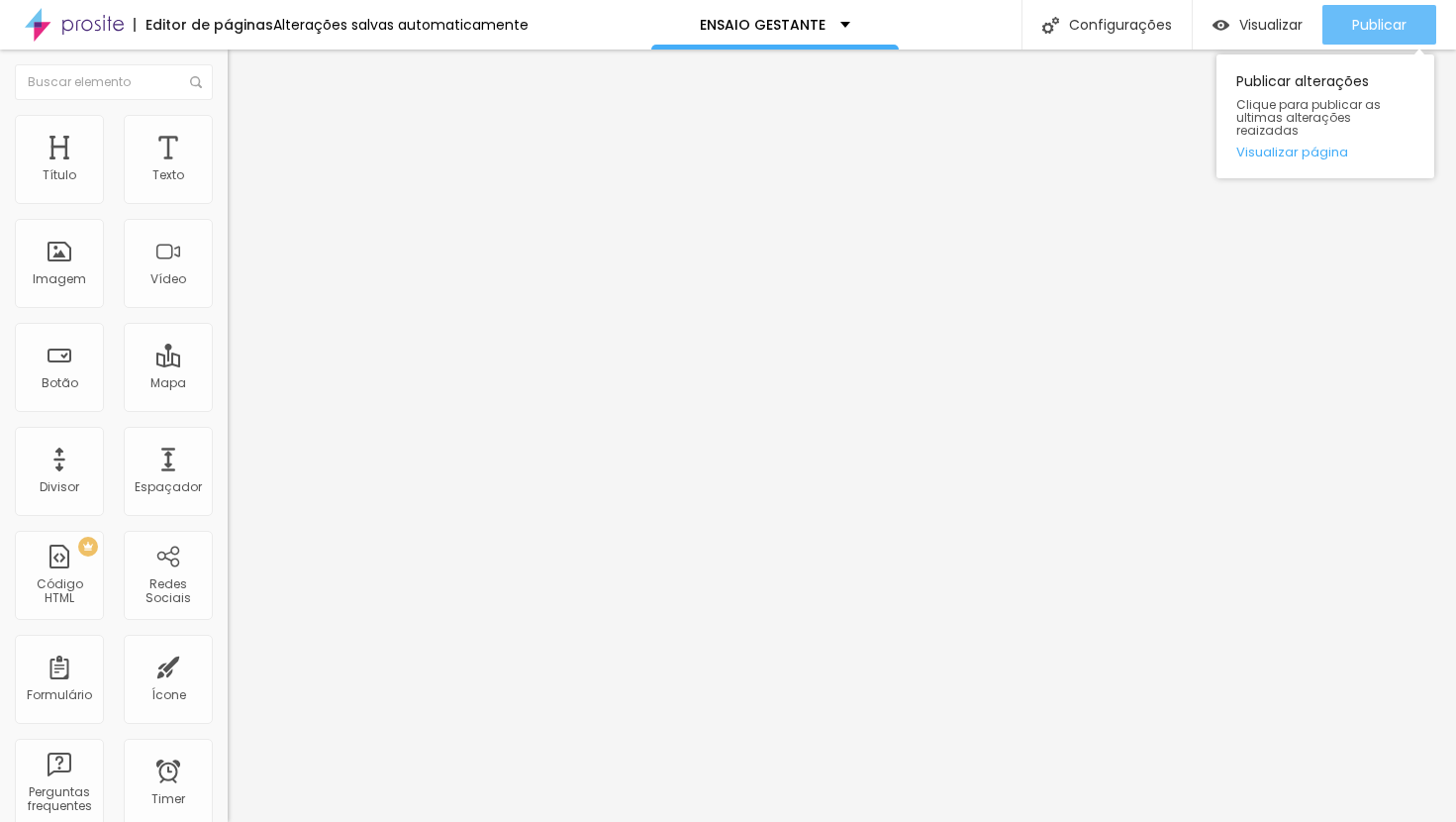 click on "Publicar" at bounding box center [1379, 25] 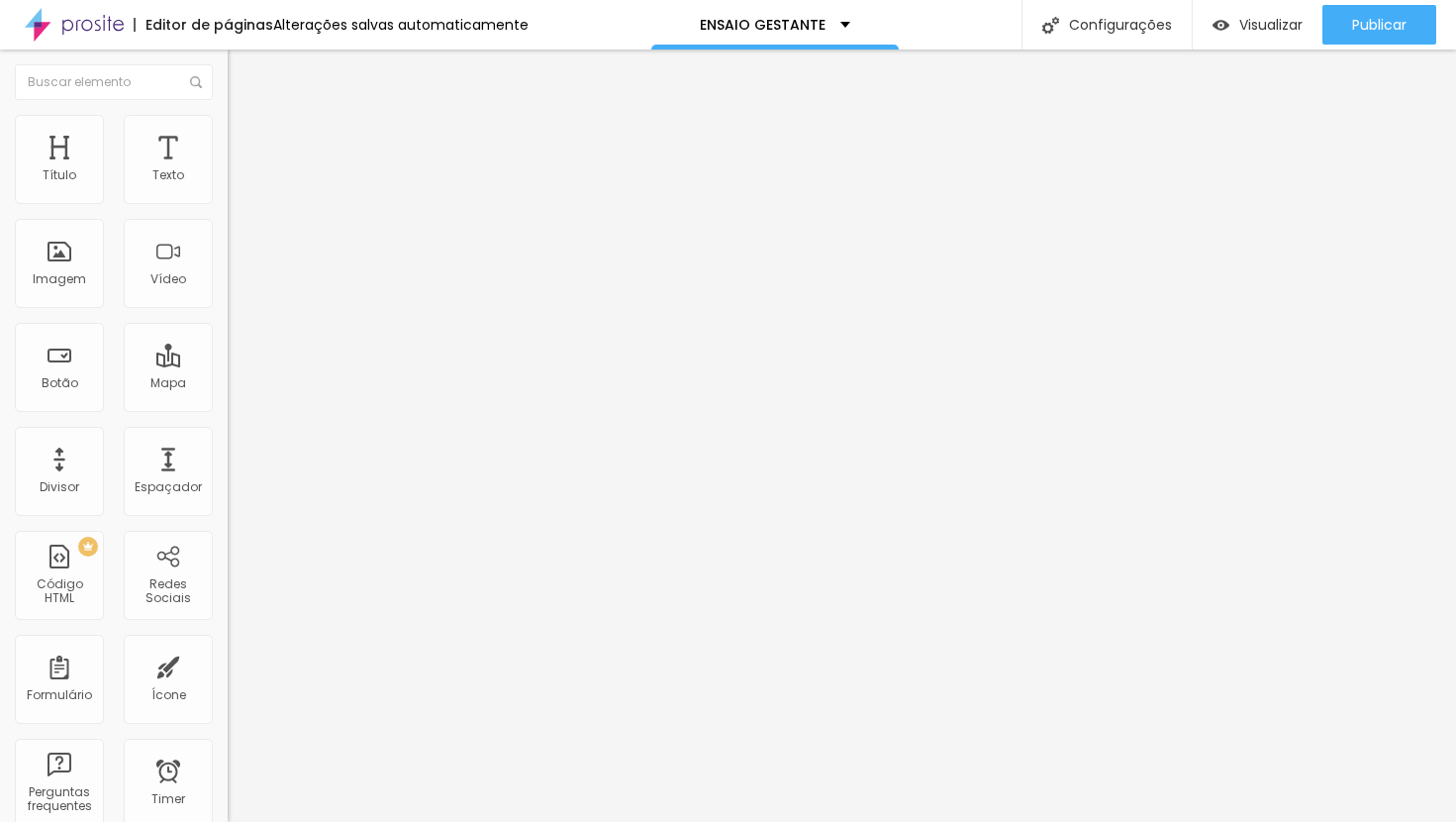 click on "Avançado" at bounding box center [278, 128] 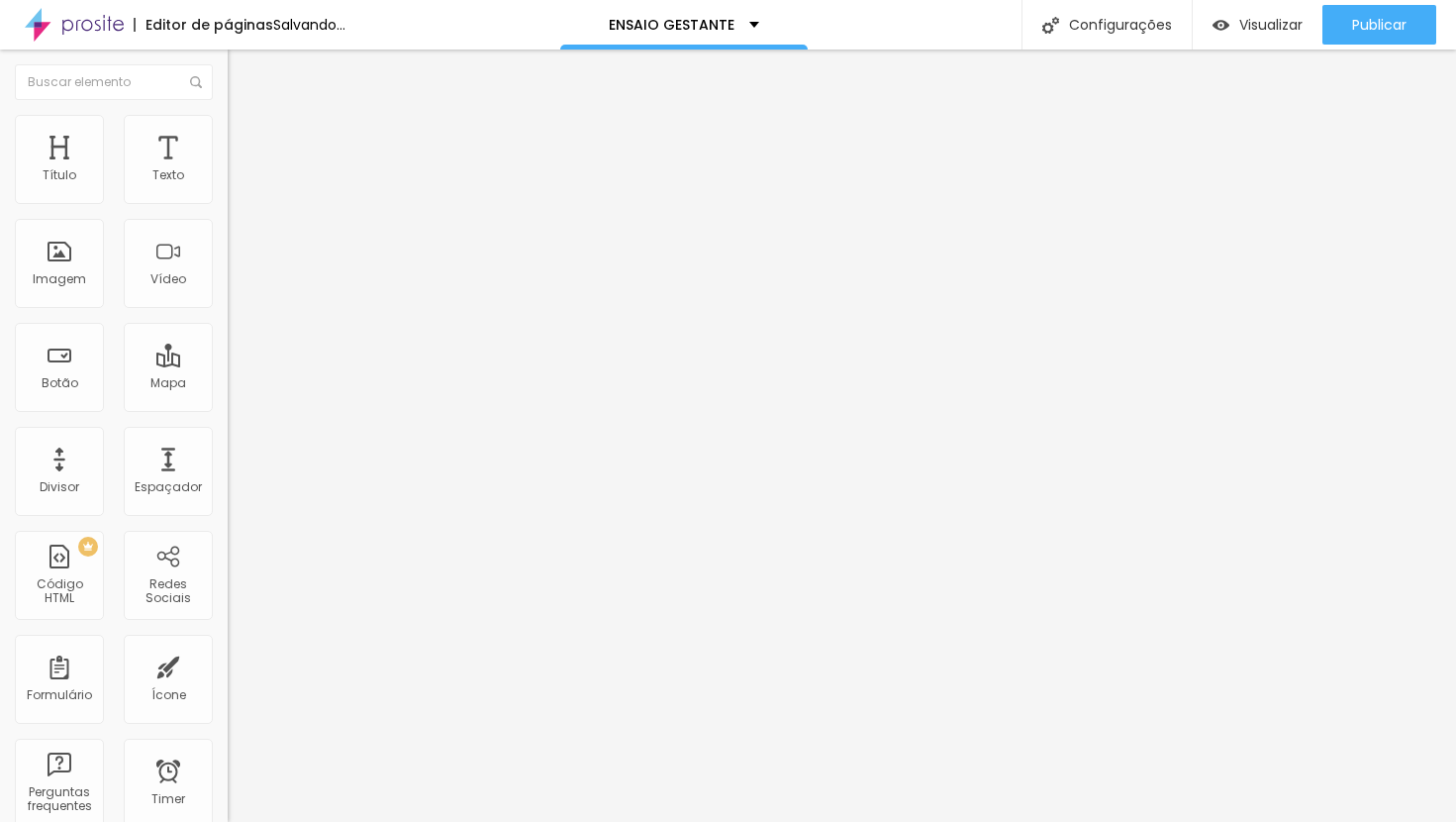 drag, startPoint x: 45, startPoint y: 196, endPoint x: 64, endPoint y: 200, distance: 19.416488 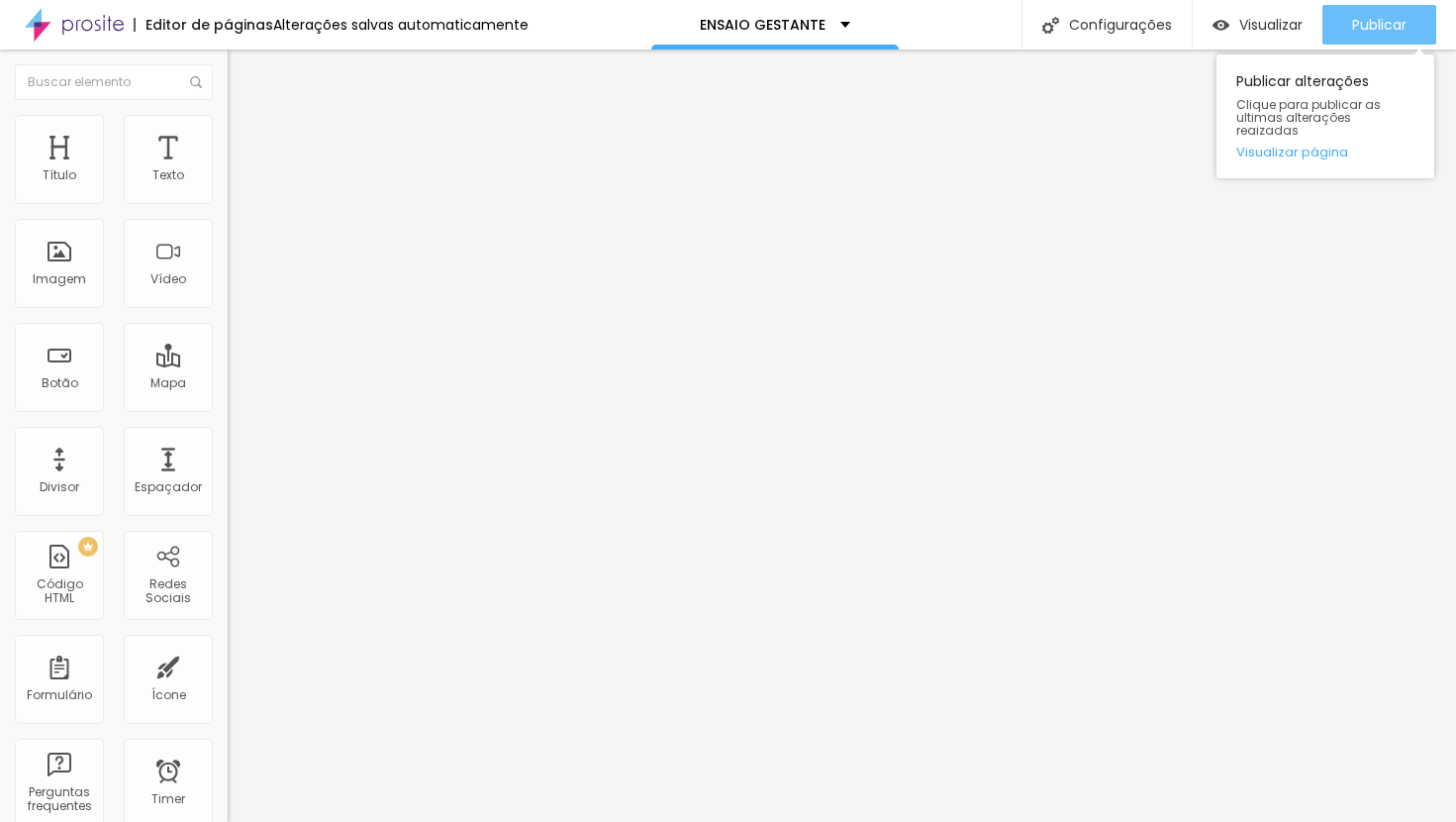 click on "Publicar" at bounding box center (1379, 25) 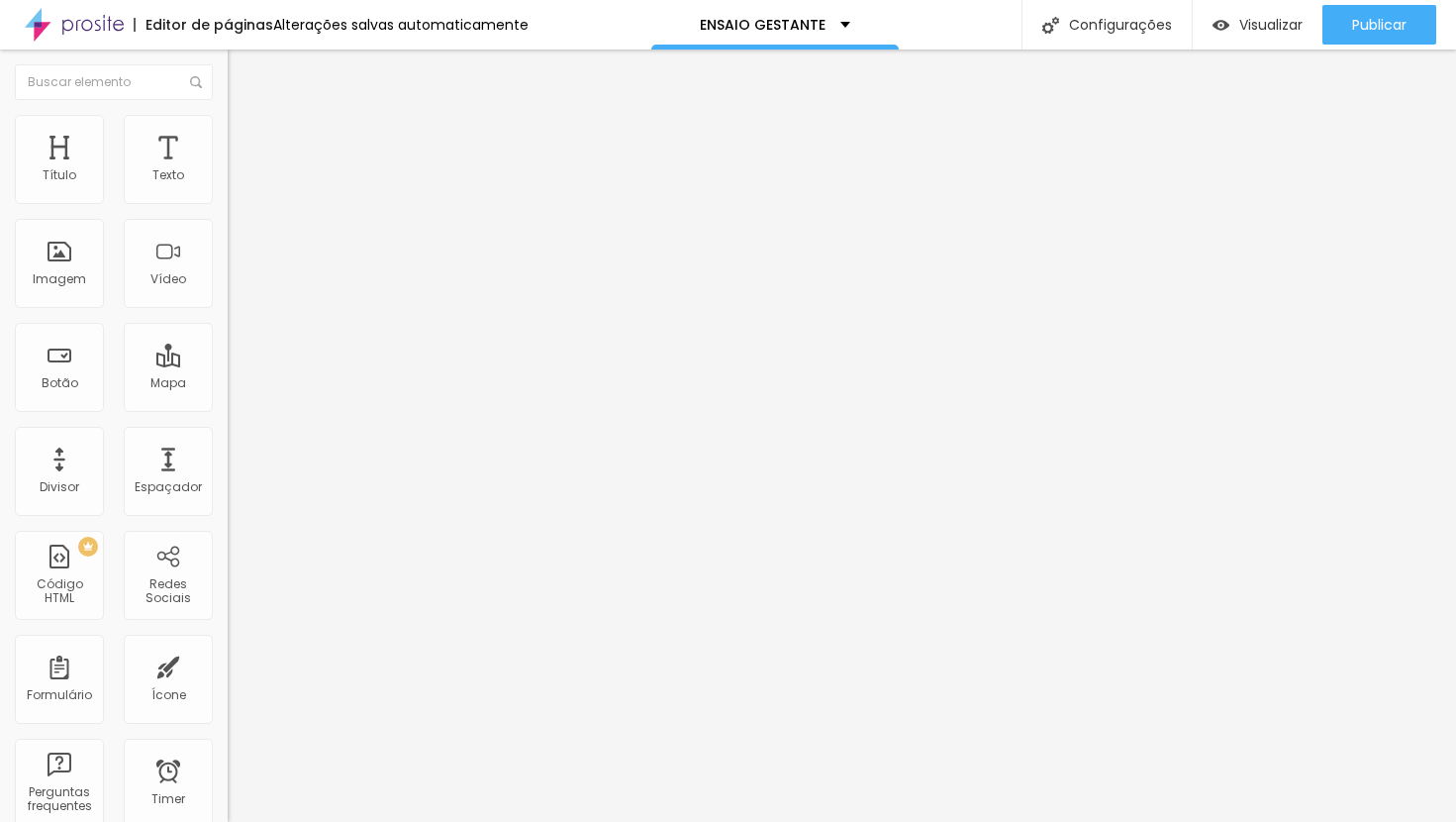 drag, startPoint x: 158, startPoint y: 198, endPoint x: 226, endPoint y: 200, distance: 68.0294 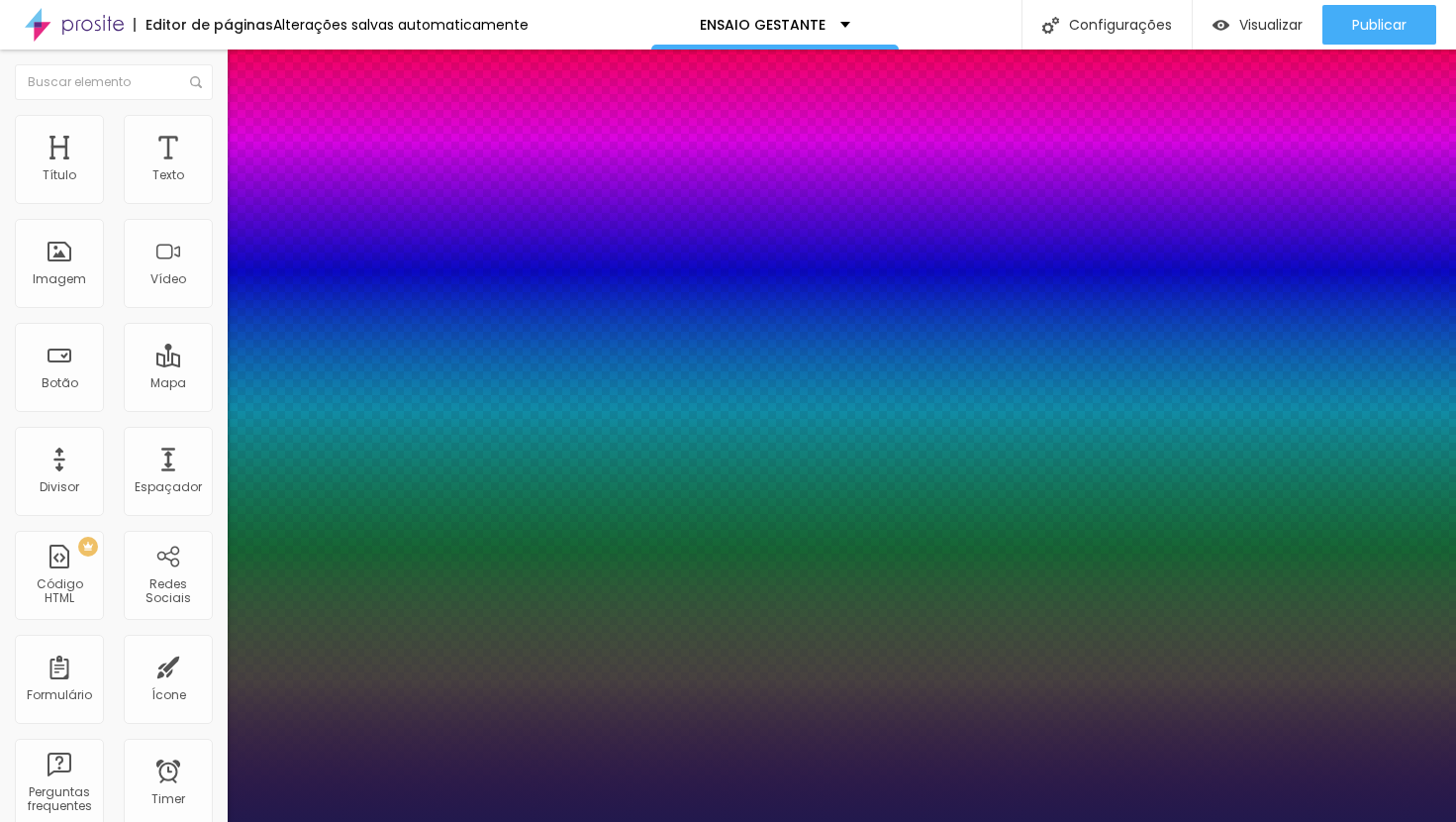drag, startPoint x: 268, startPoint y: 558, endPoint x: 287, endPoint y: 564, distance: 19.924859 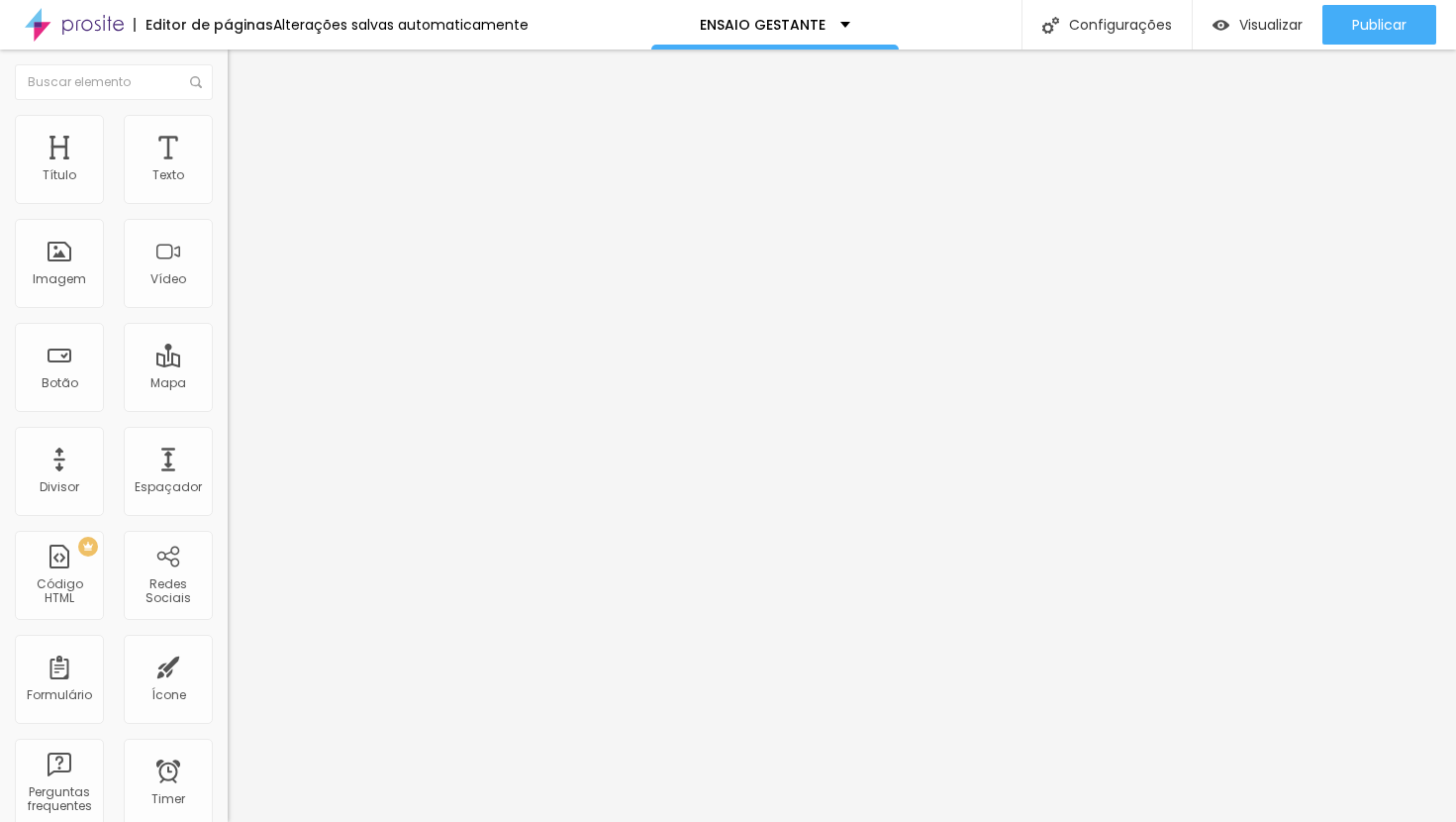 click on "Avançado" at bounding box center (341, 125) 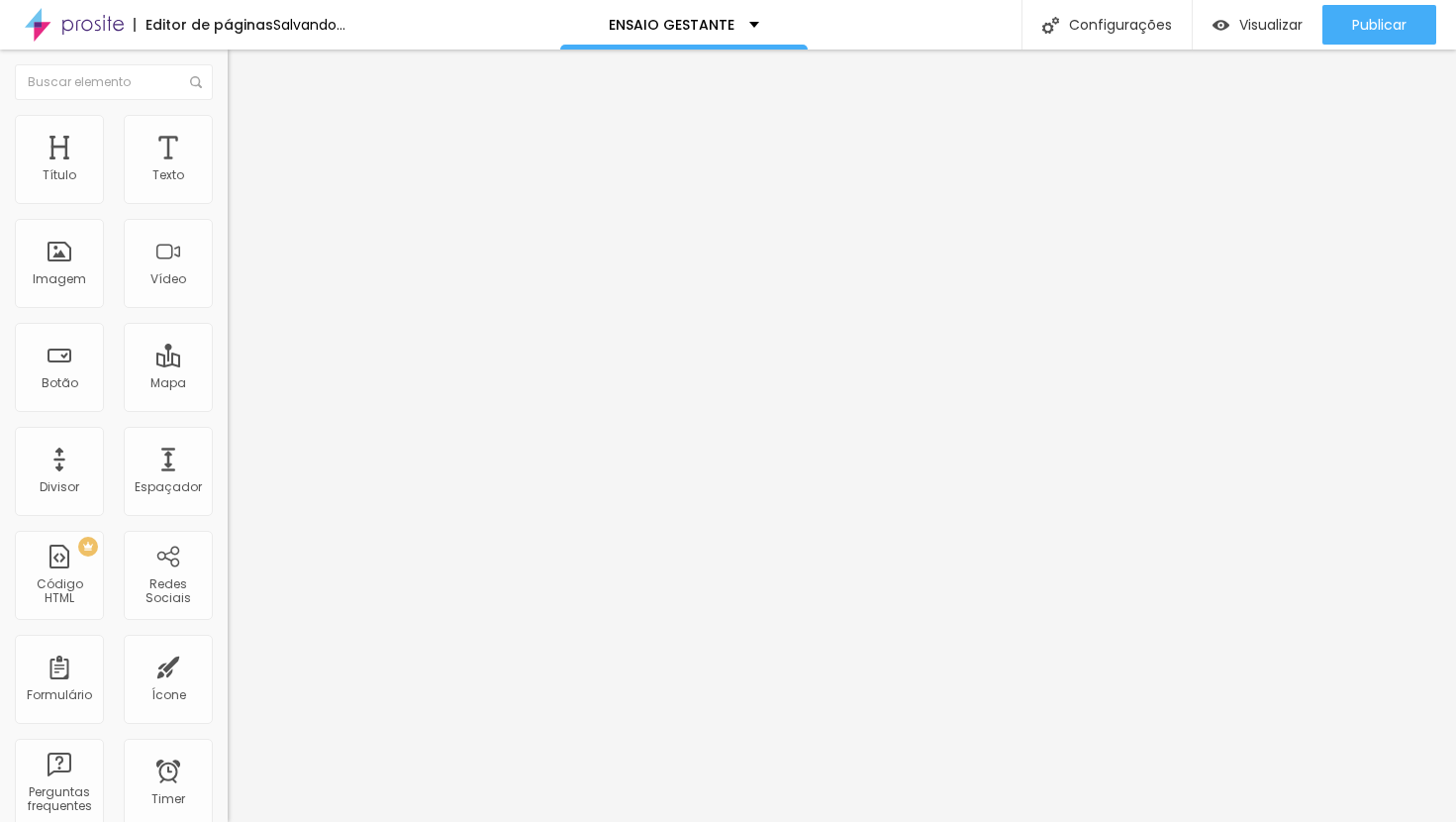 drag, startPoint x: 59, startPoint y: 228, endPoint x: 10, endPoint y: 241, distance: 50.695167 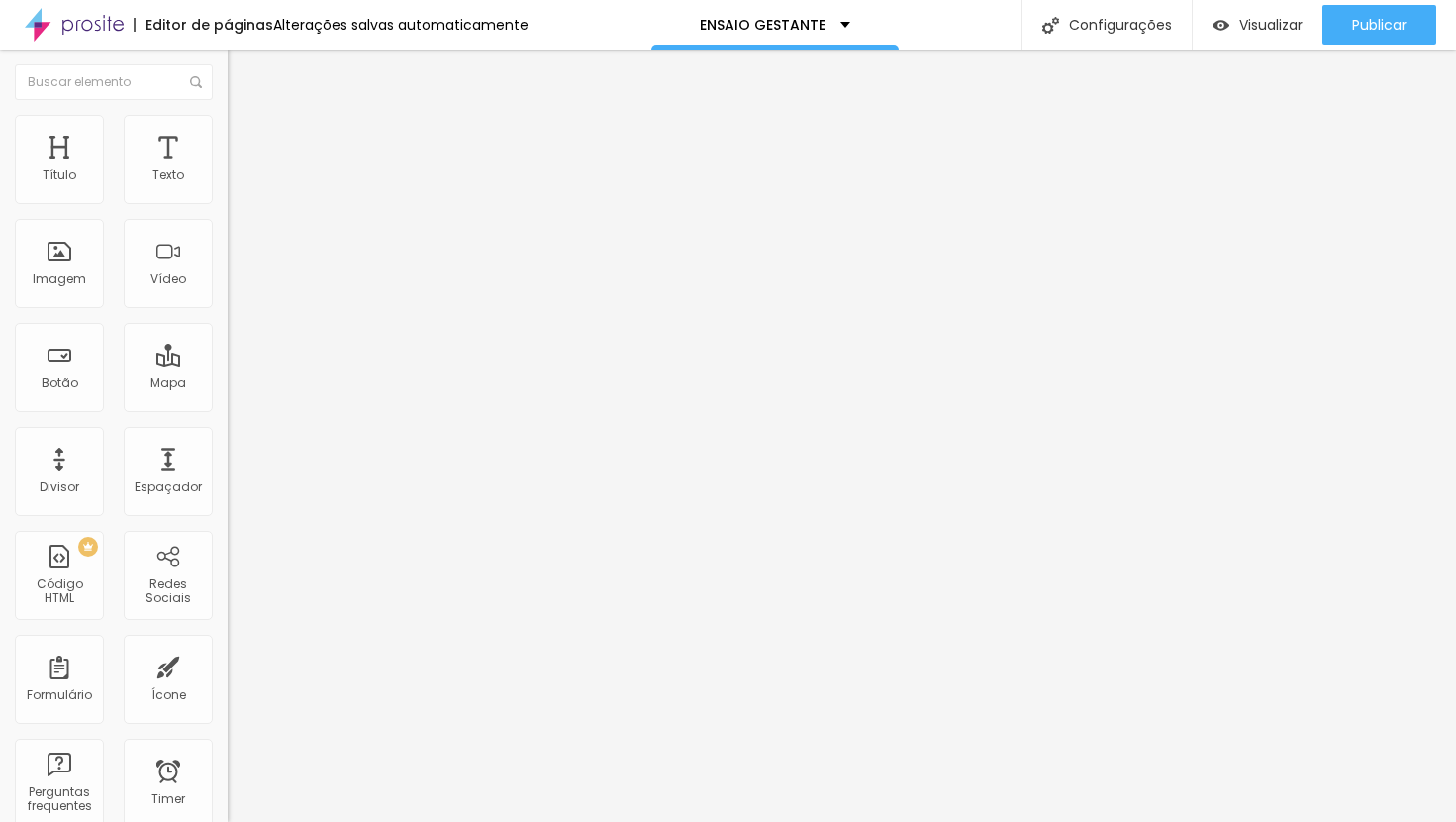 click at bounding box center (291, 372) 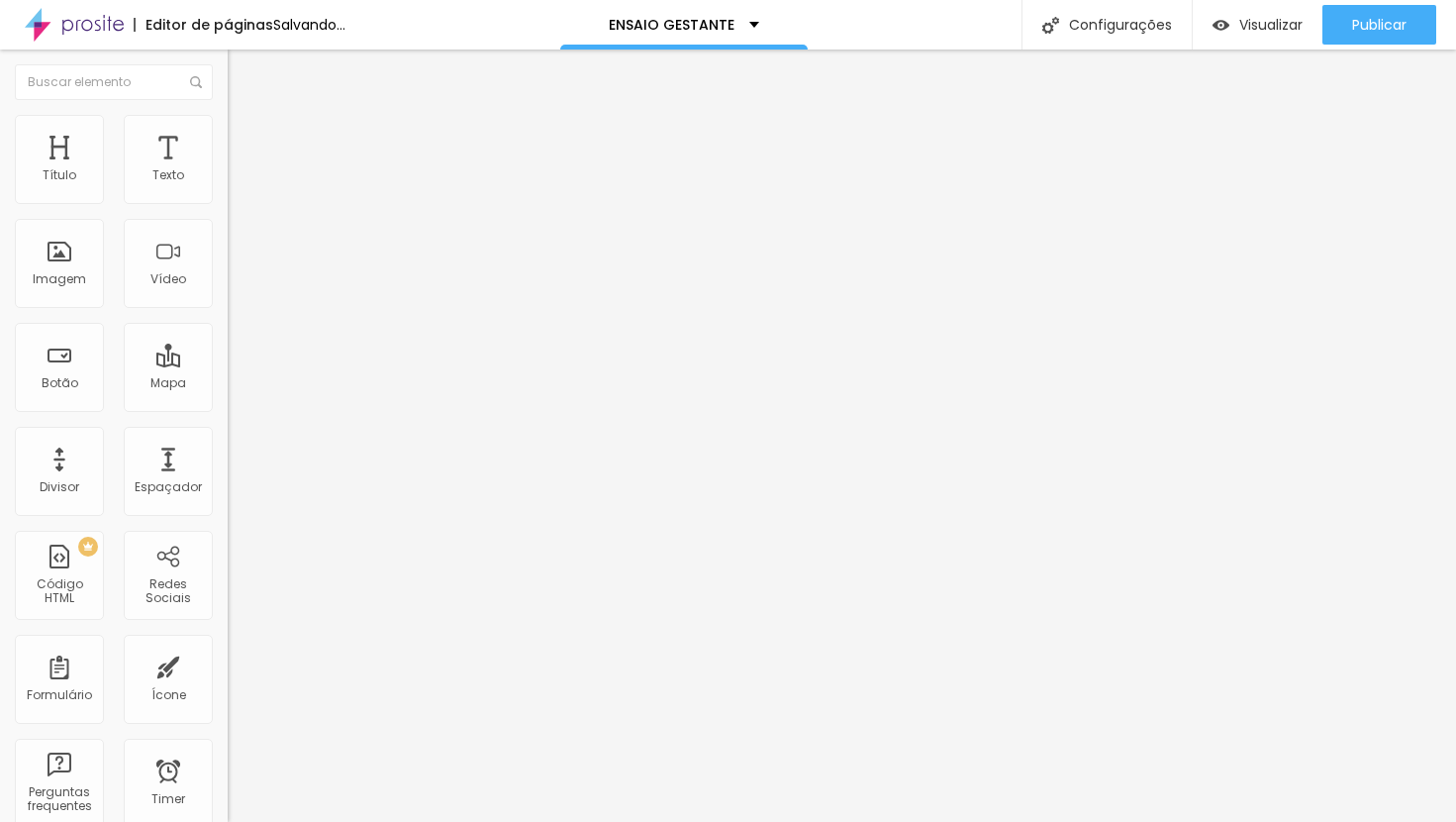 drag, startPoint x: 53, startPoint y: 229, endPoint x: 13, endPoint y: 237, distance: 40.792156 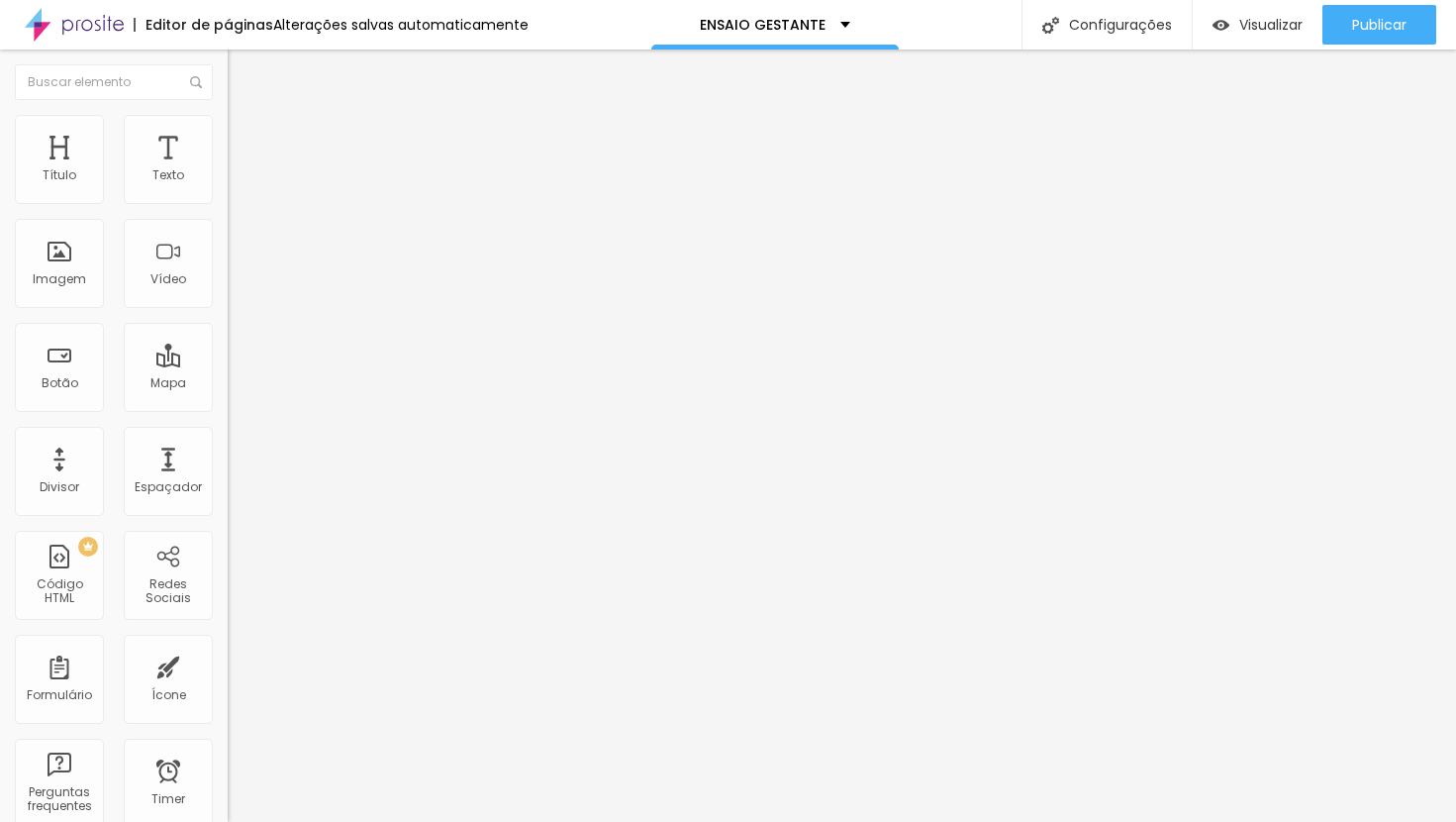 click 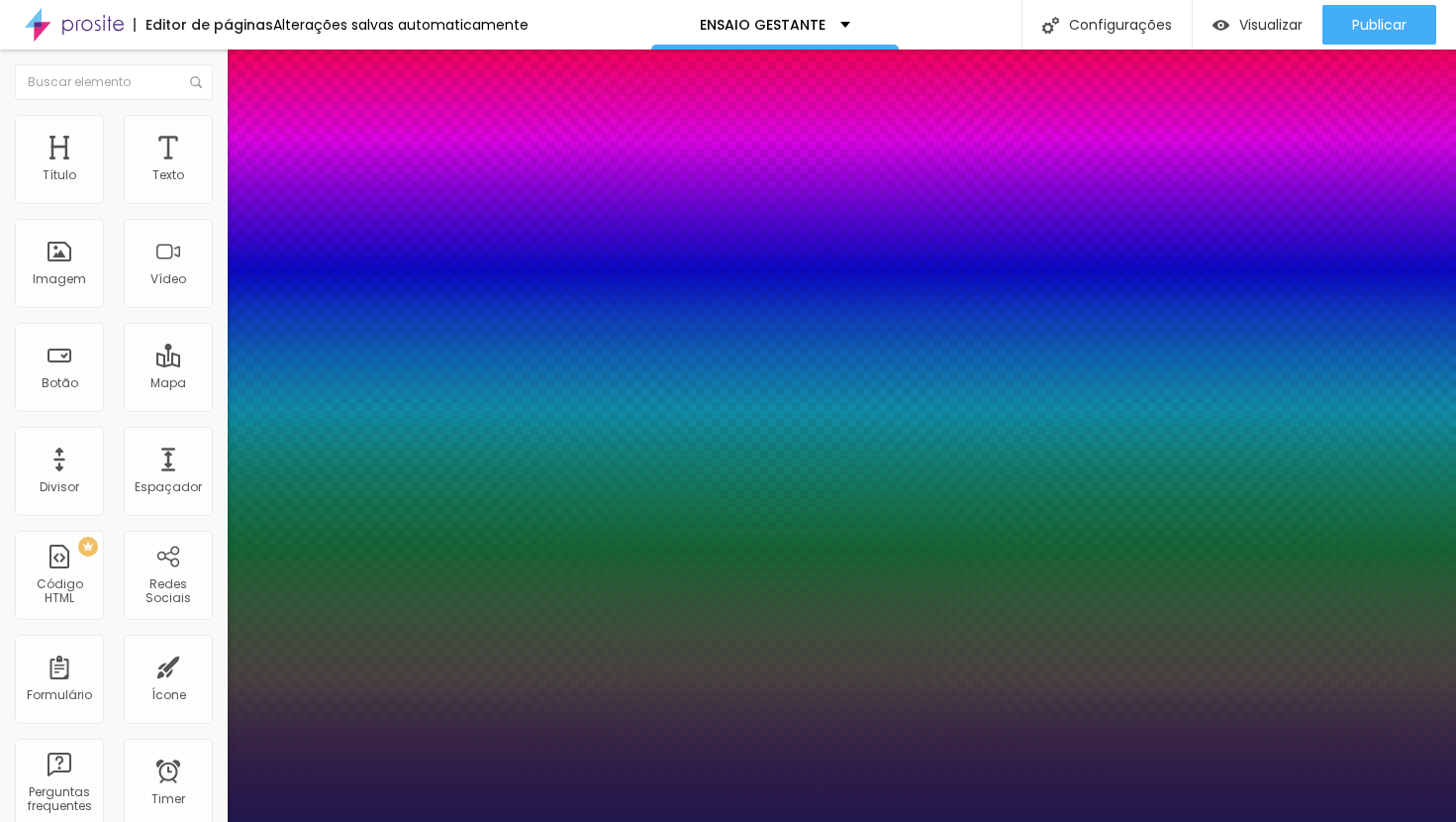 click at bounding box center [728, 822] 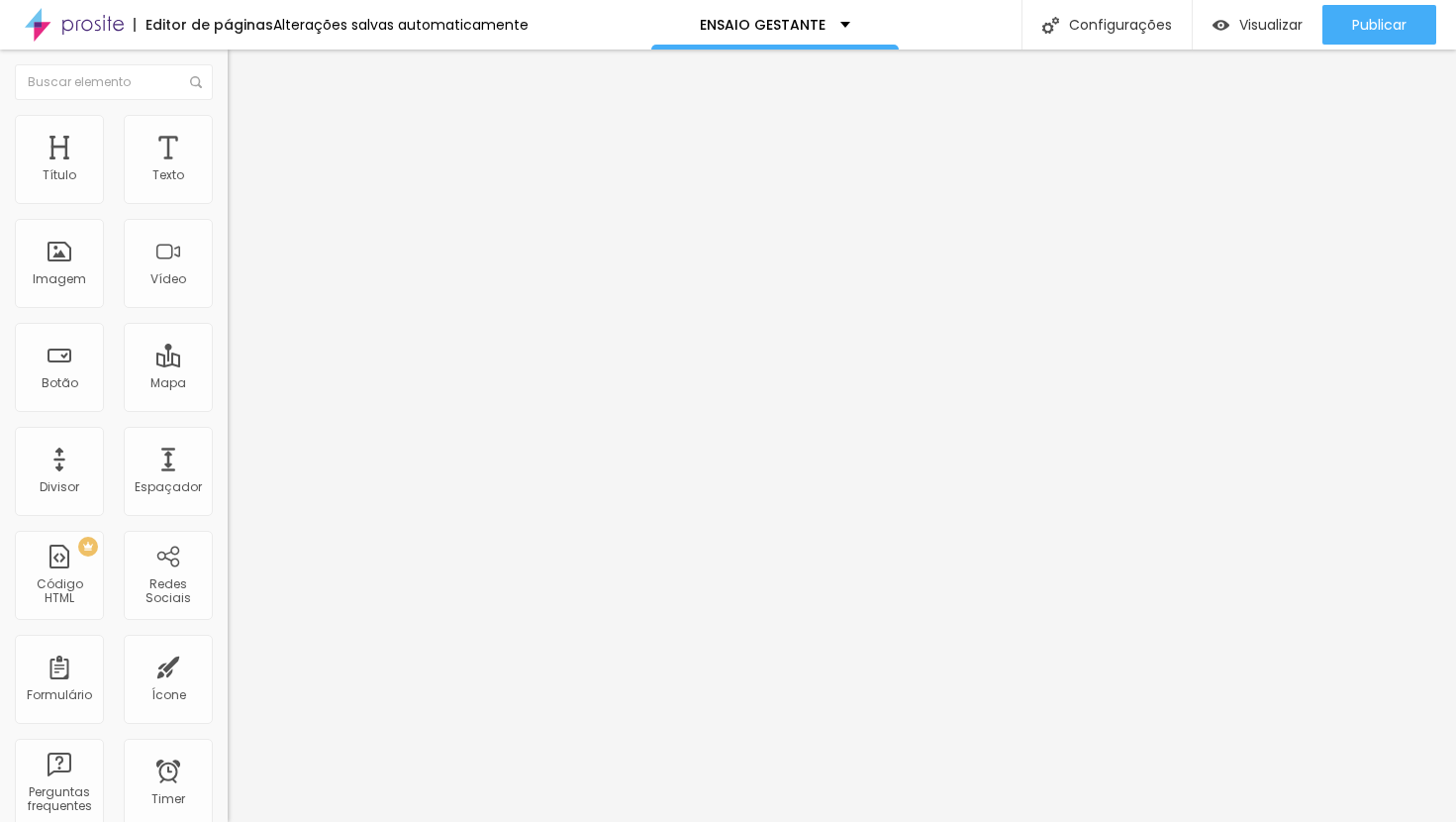 click 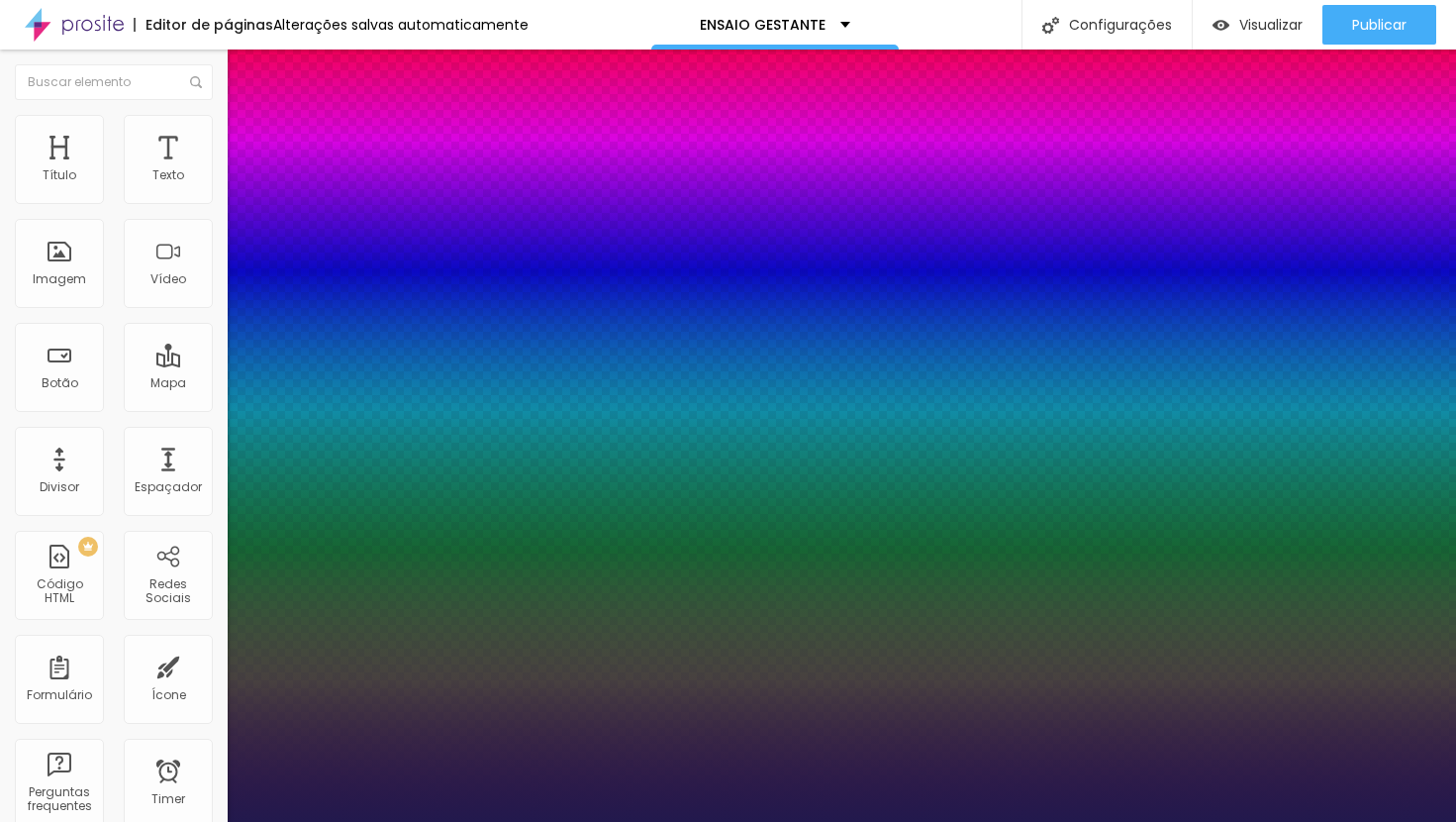 click at bounding box center (63, 2321) 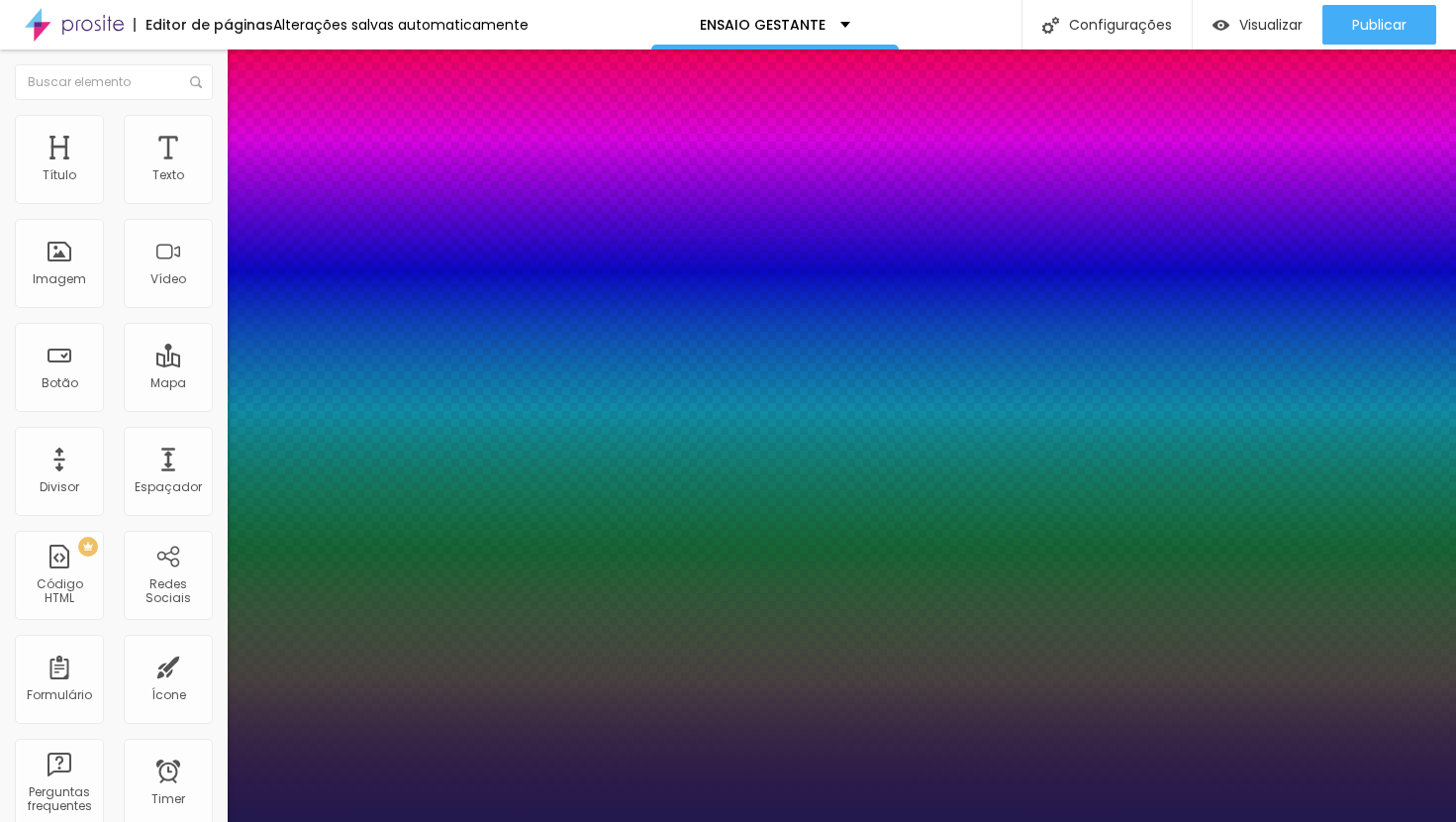 click at bounding box center (728, 822) 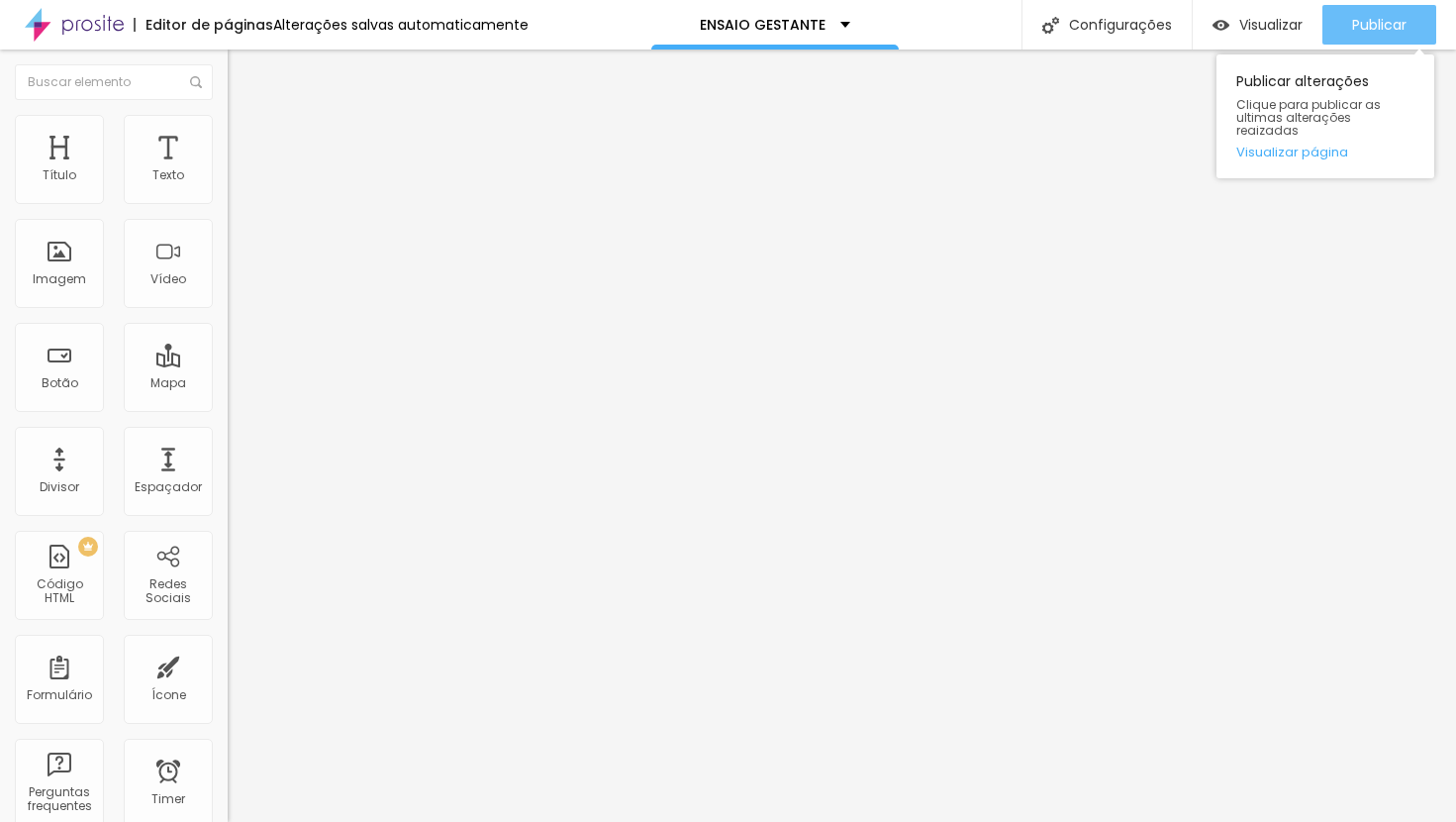 click on "Publicar" at bounding box center [1379, 25] 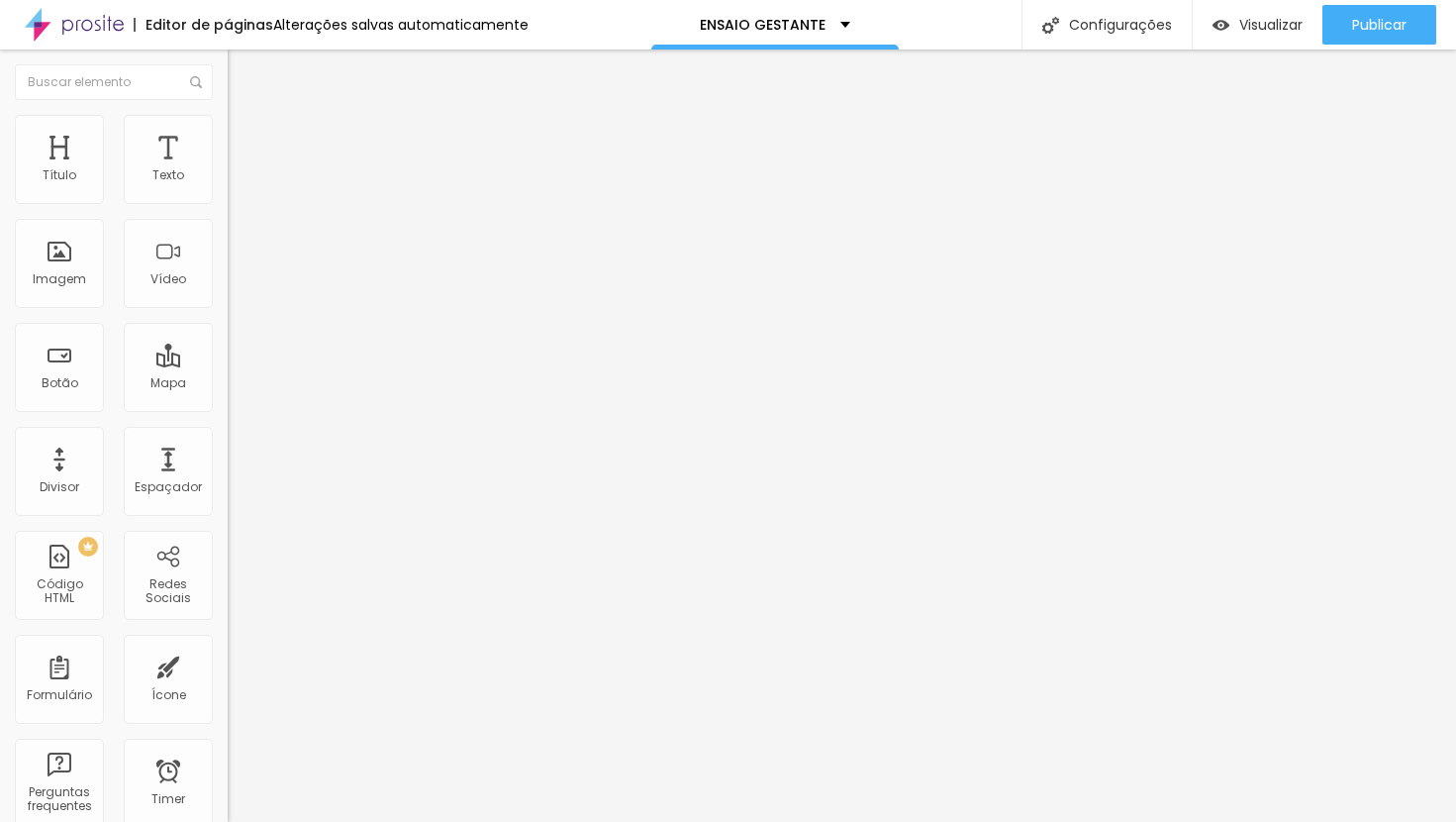 click at bounding box center (235, 189) 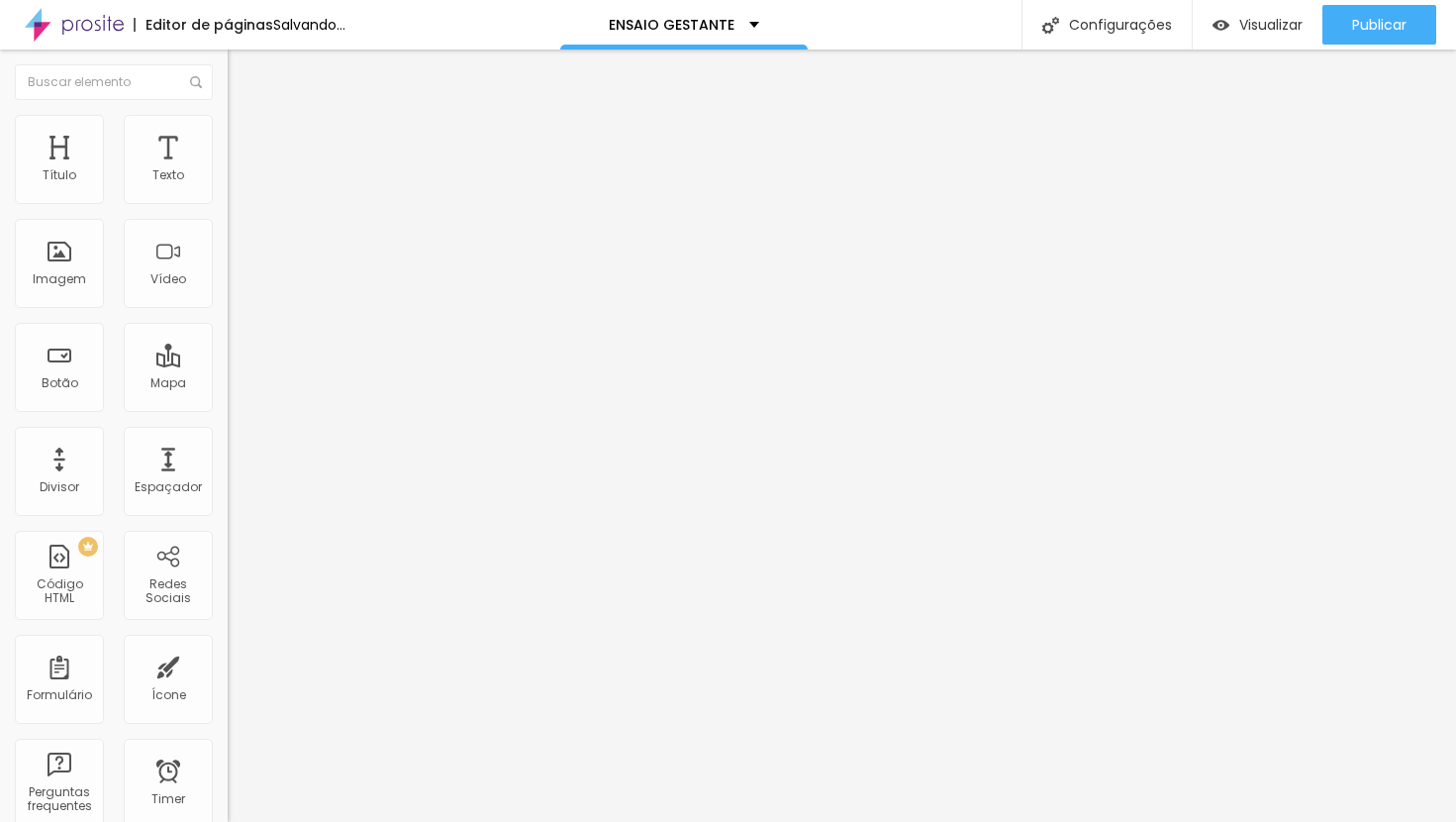 drag, startPoint x: 80, startPoint y: 194, endPoint x: 102, endPoint y: 201, distance: 23.086793 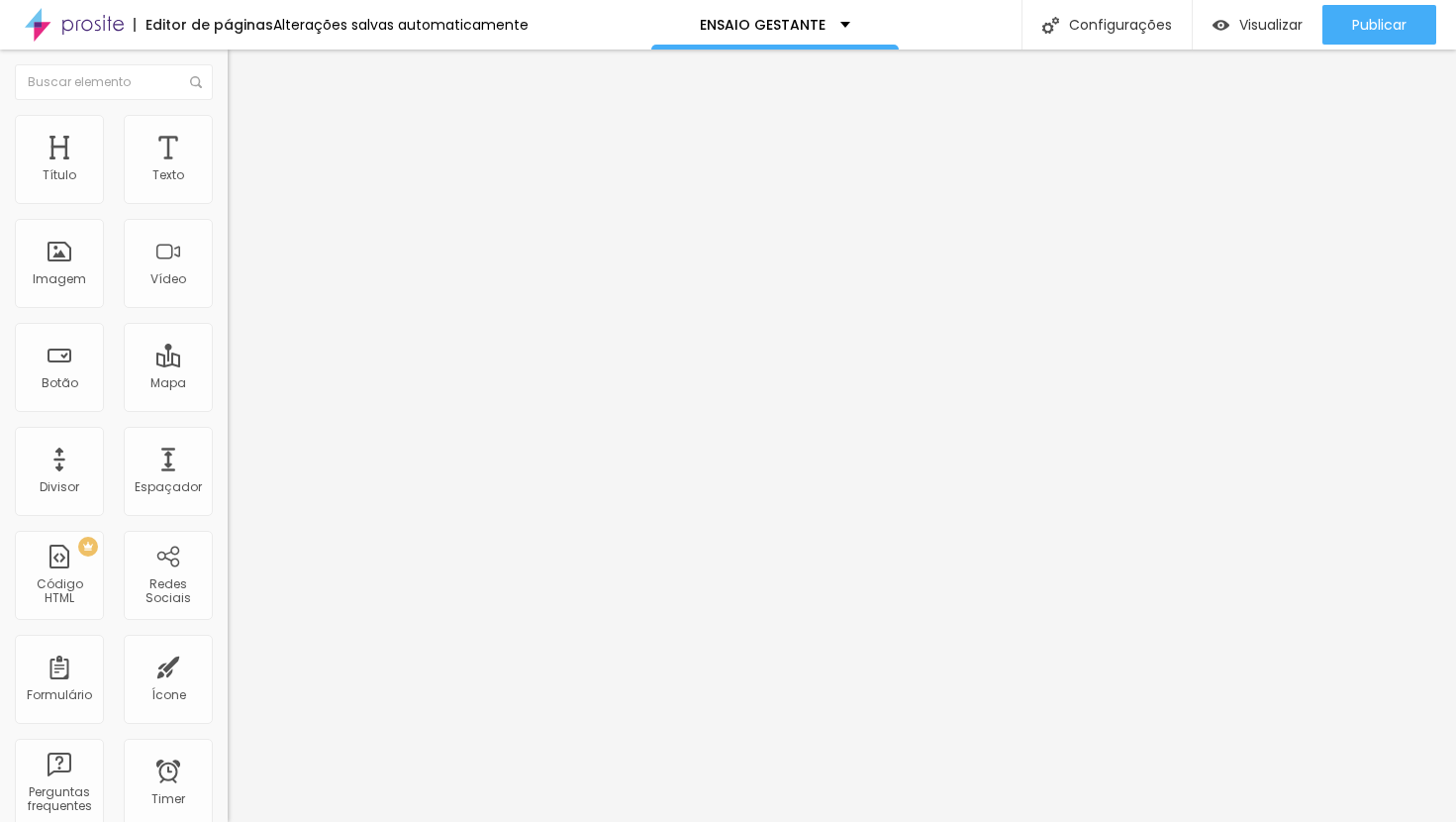 click on "Conteúdo" at bounding box center (276, 108) 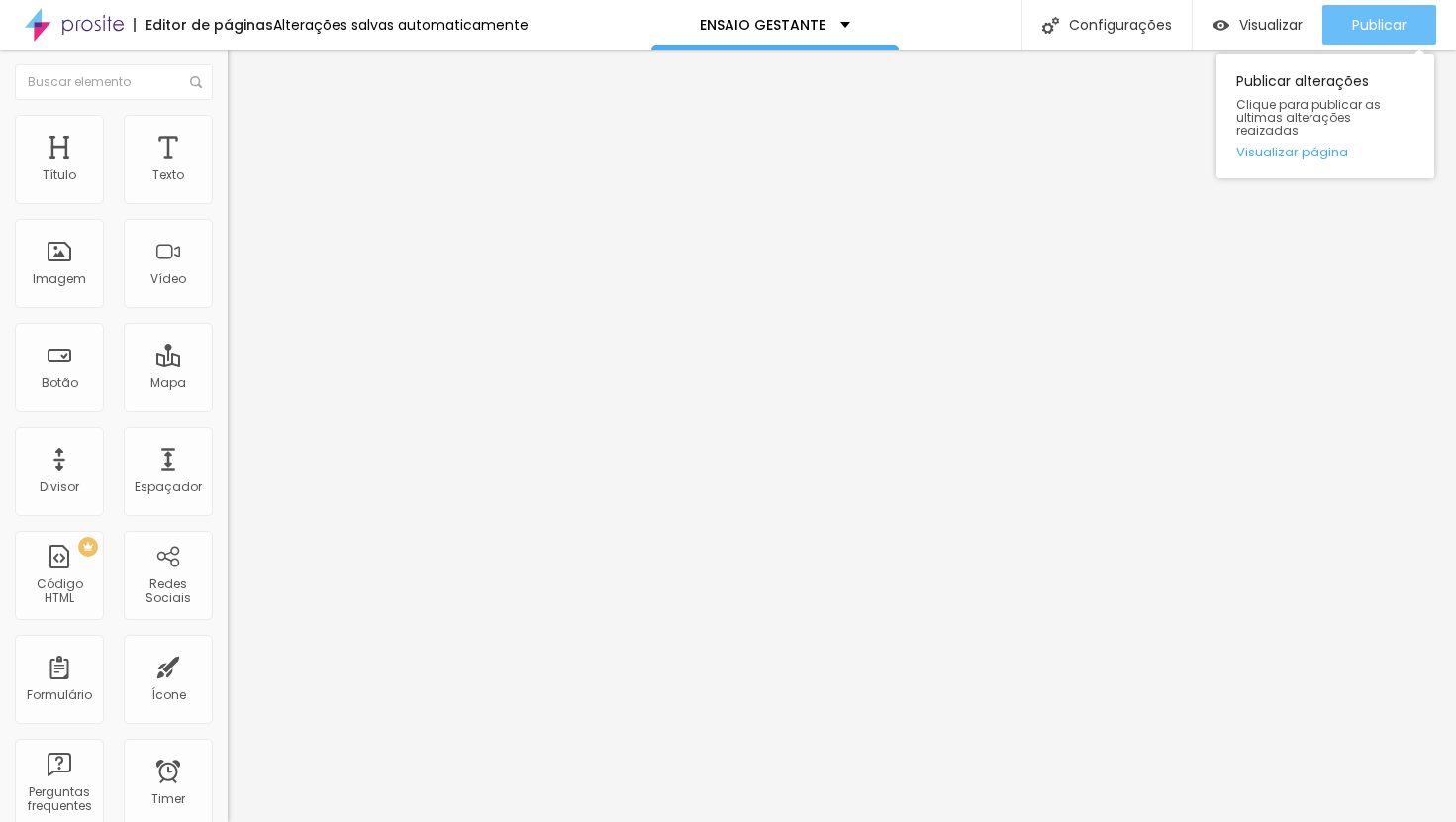 click on "Publicar" at bounding box center (1379, 25) 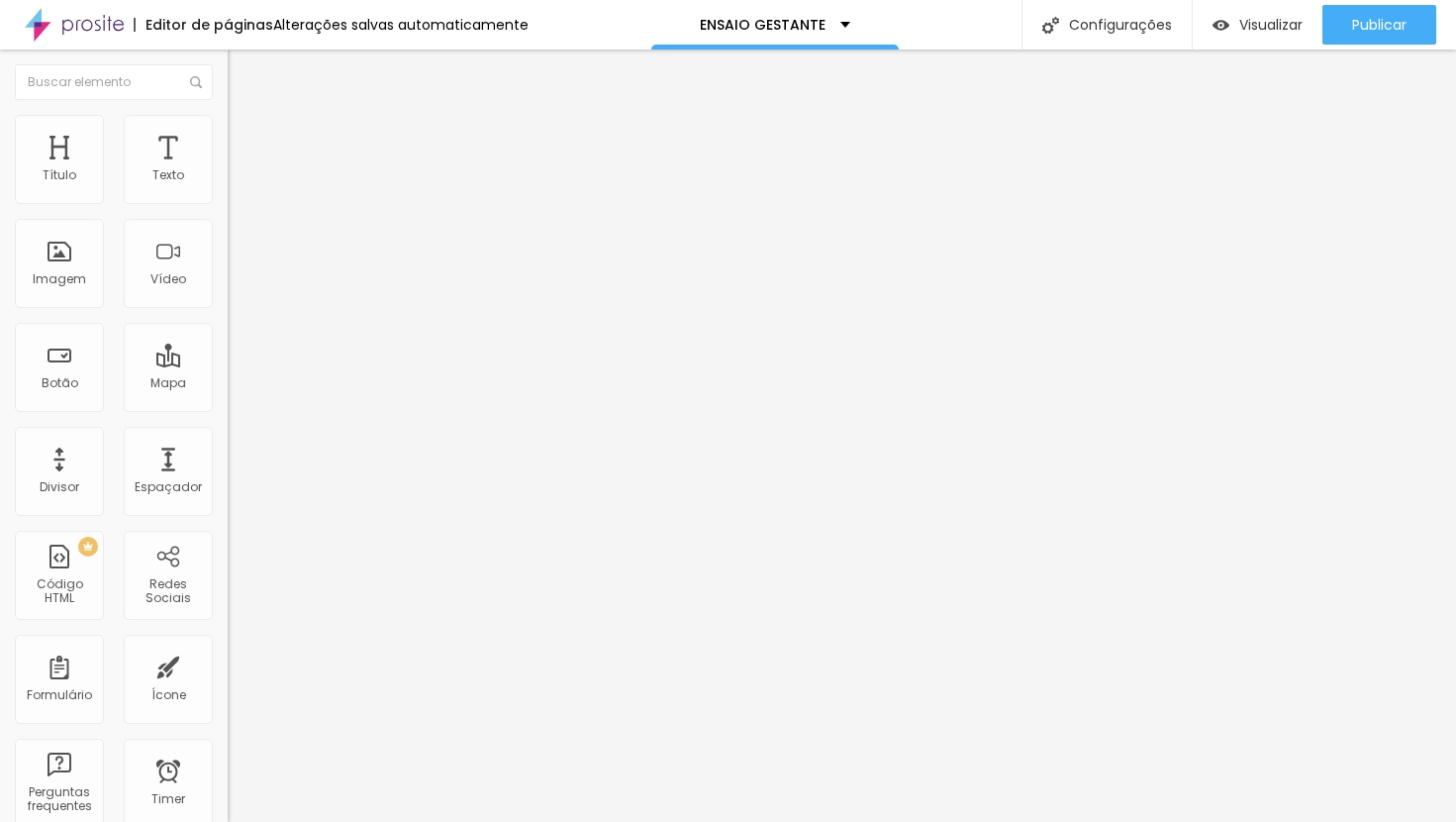 click on "Avançado" at bounding box center (278, 148) 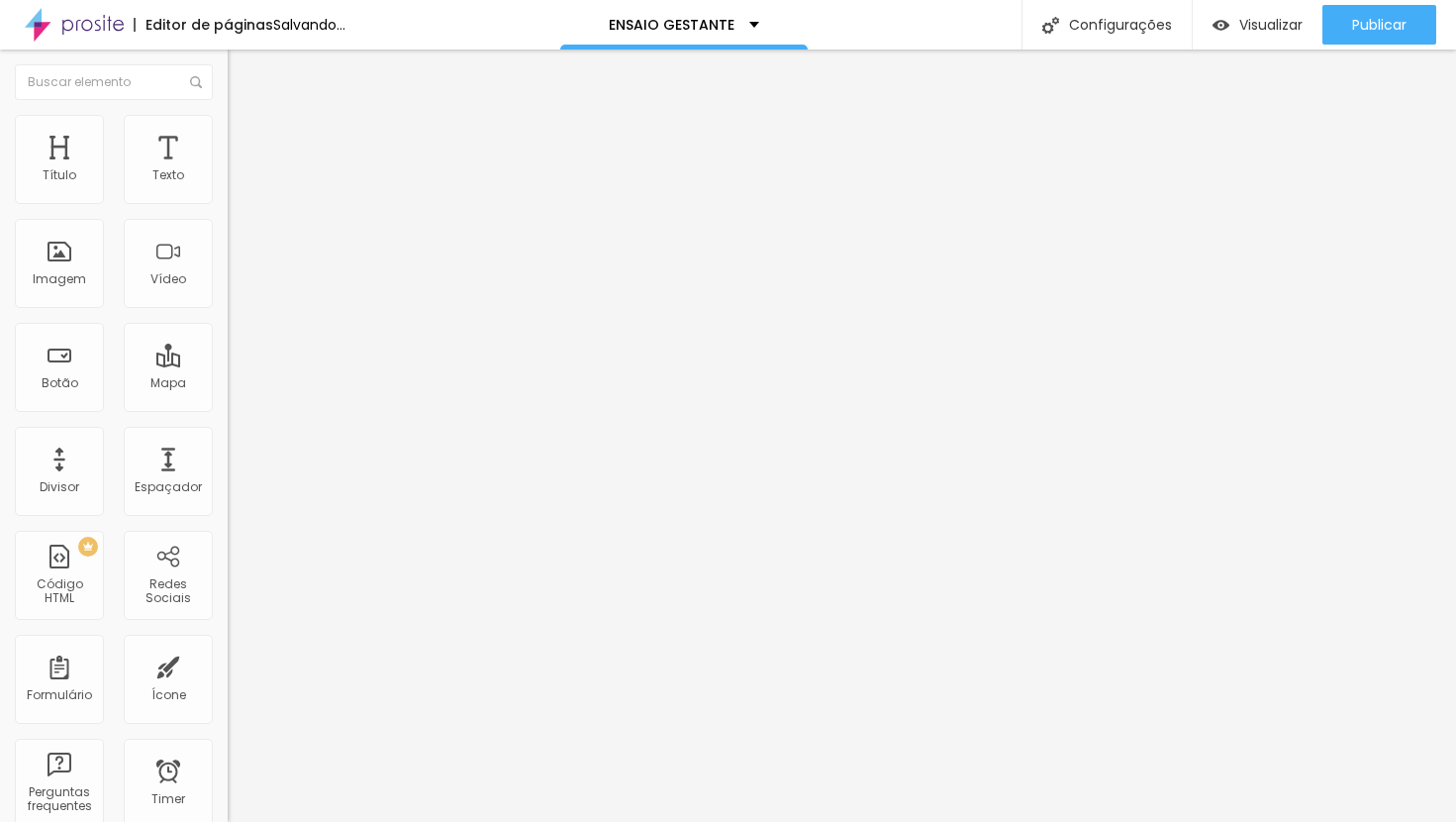 click at bounding box center (341, 864) 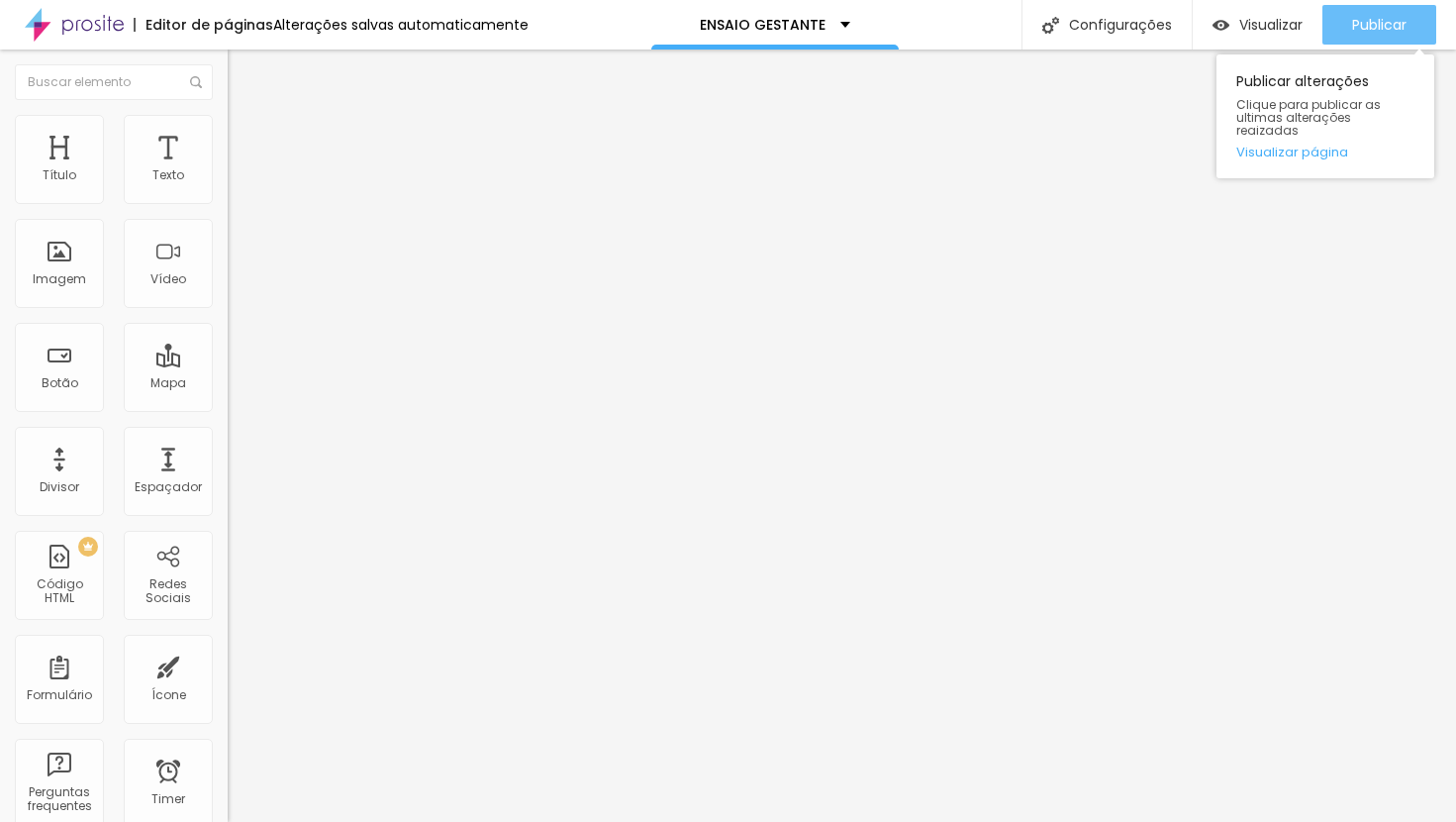 click on "Publicar" at bounding box center [1379, 25] 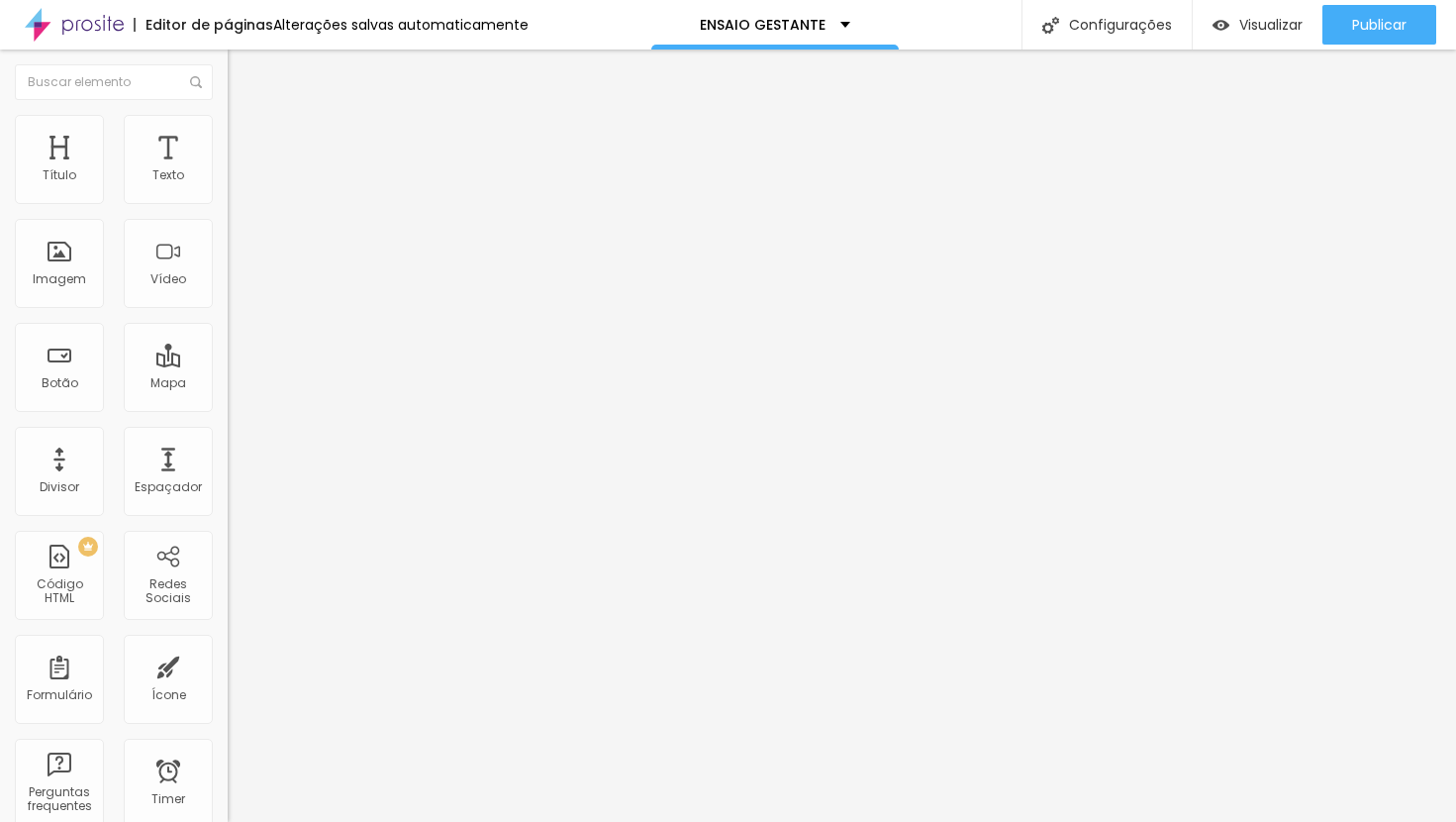 click on "Trocar imagem" at bounding box center [281, 161] 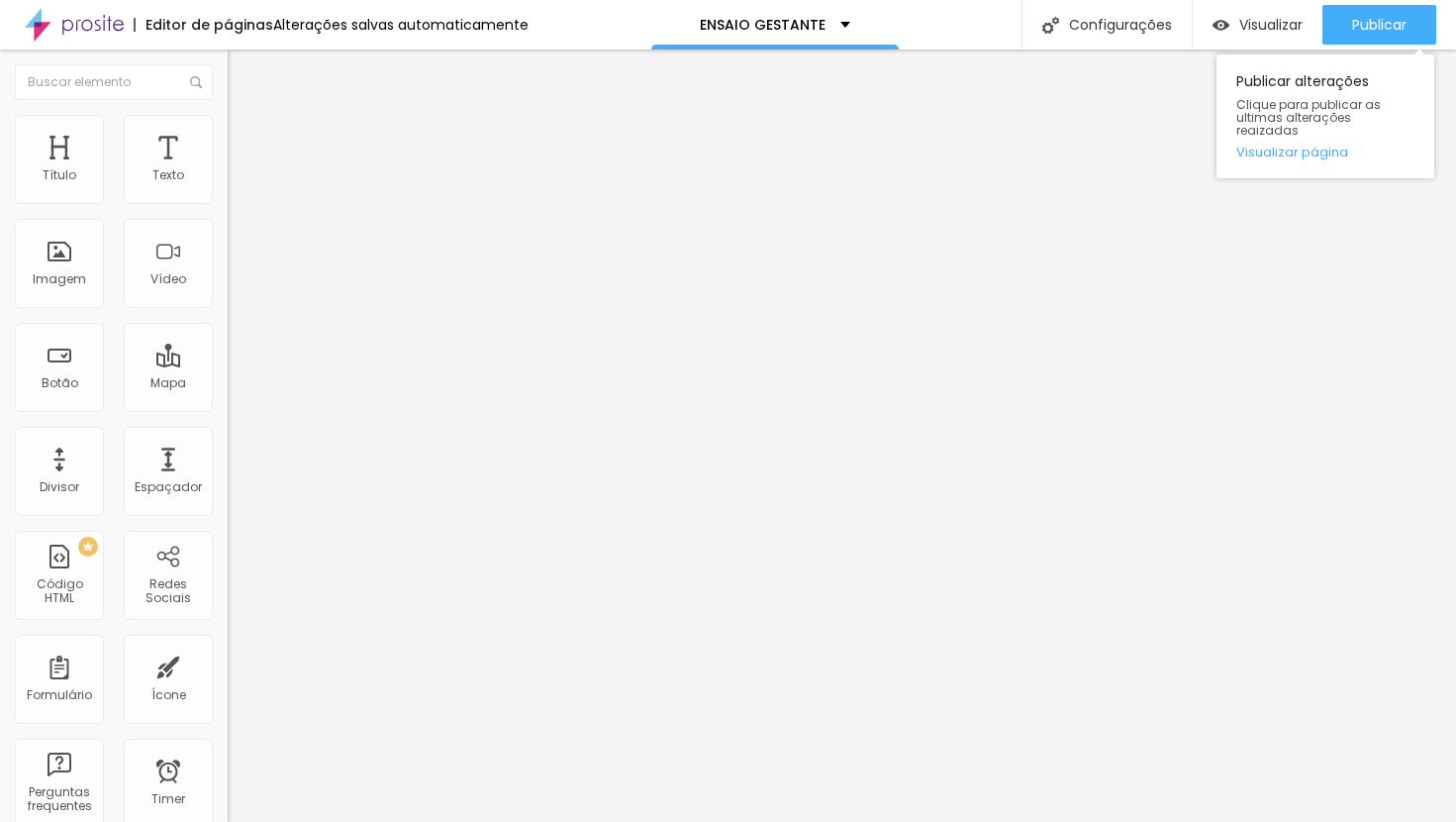 click on "Publicar Publicar alterações Clique para publicar as ultimas alterações reaizadas Visualizar página" at bounding box center [1379, 25] 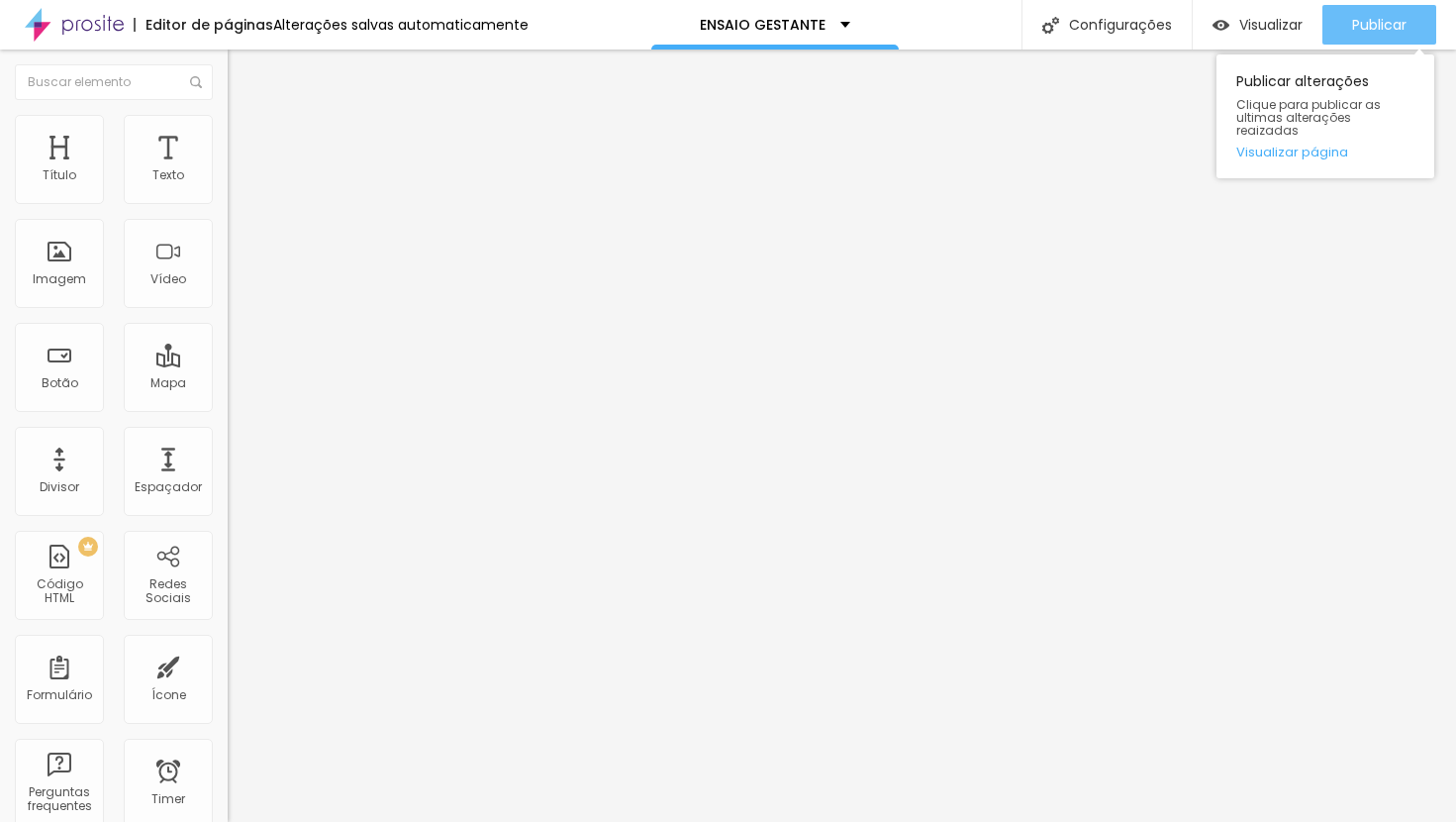 click on "Publicar" at bounding box center [1379, 25] 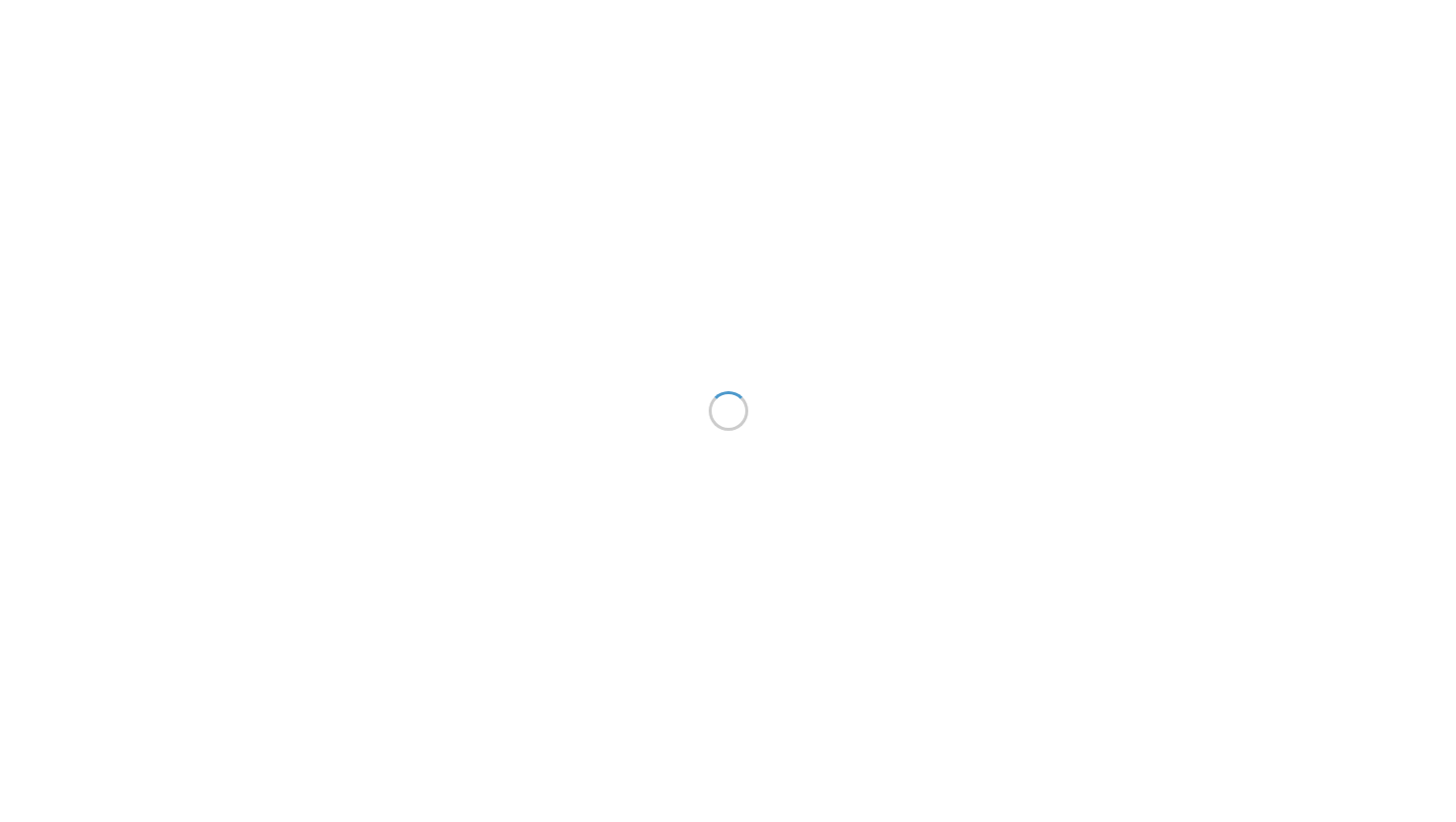 scroll, scrollTop: 0, scrollLeft: 0, axis: both 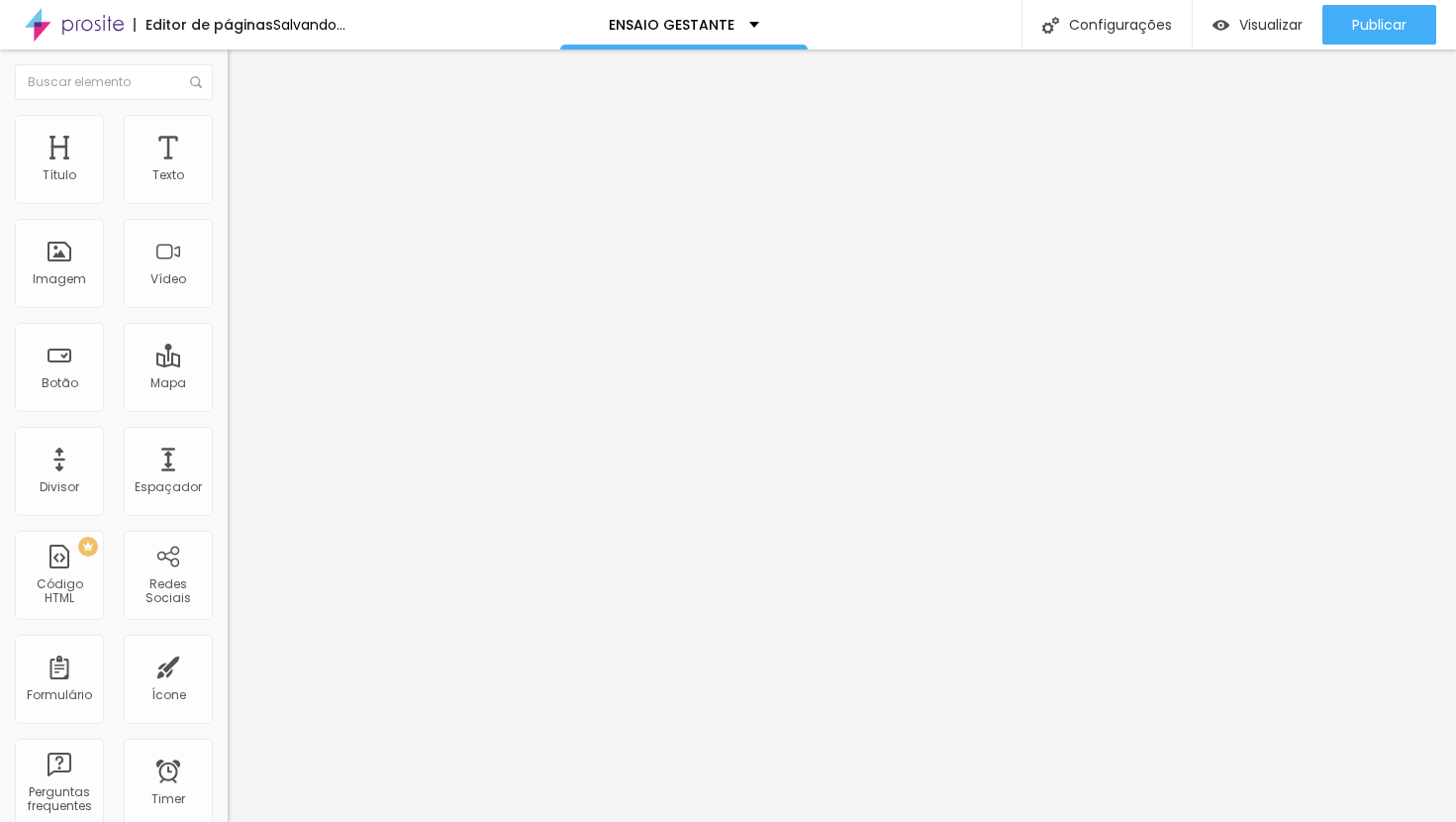 click on "Trocar imagem" at bounding box center (281, 161) 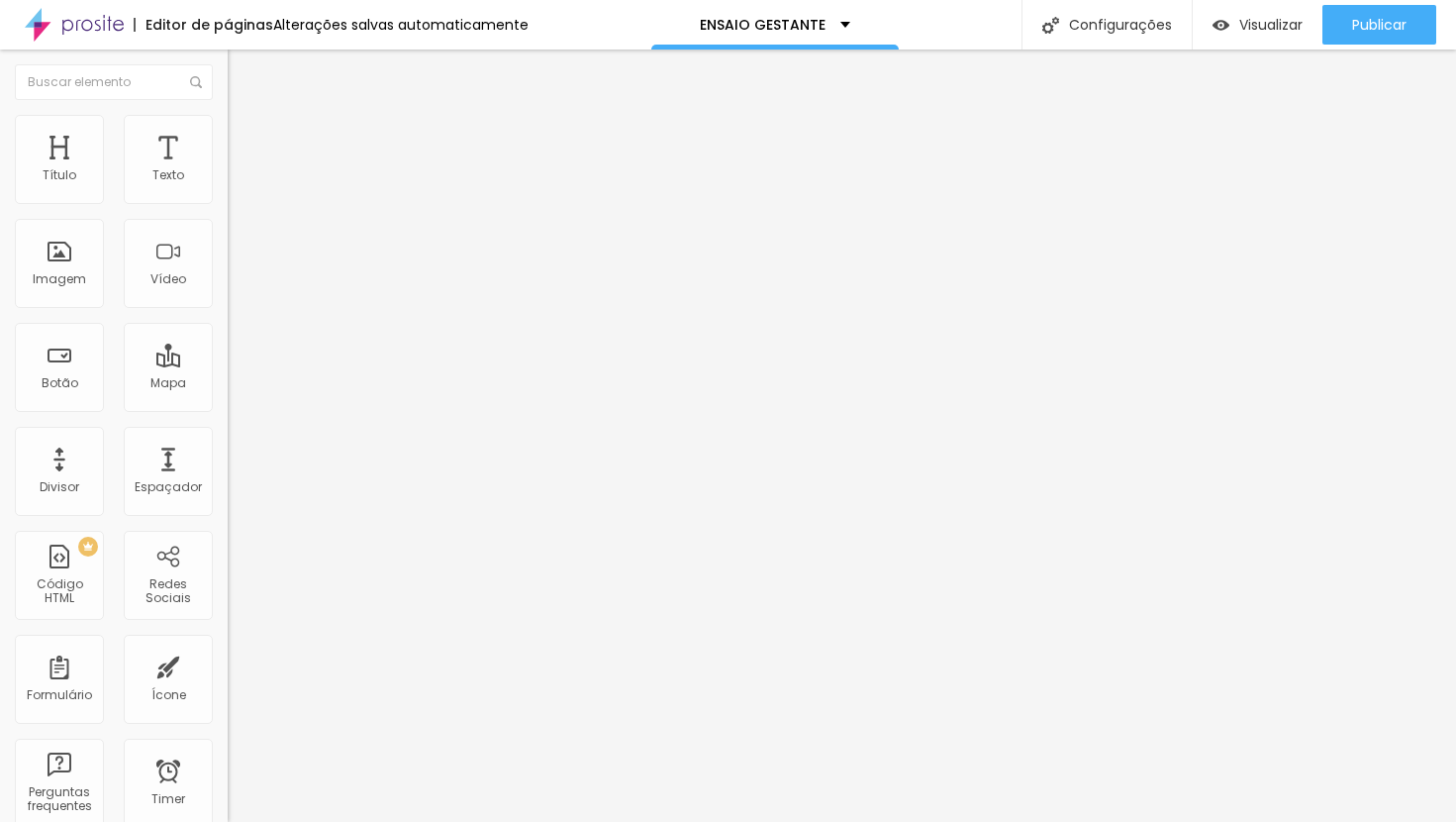 scroll, scrollTop: 498, scrollLeft: 0, axis: vertical 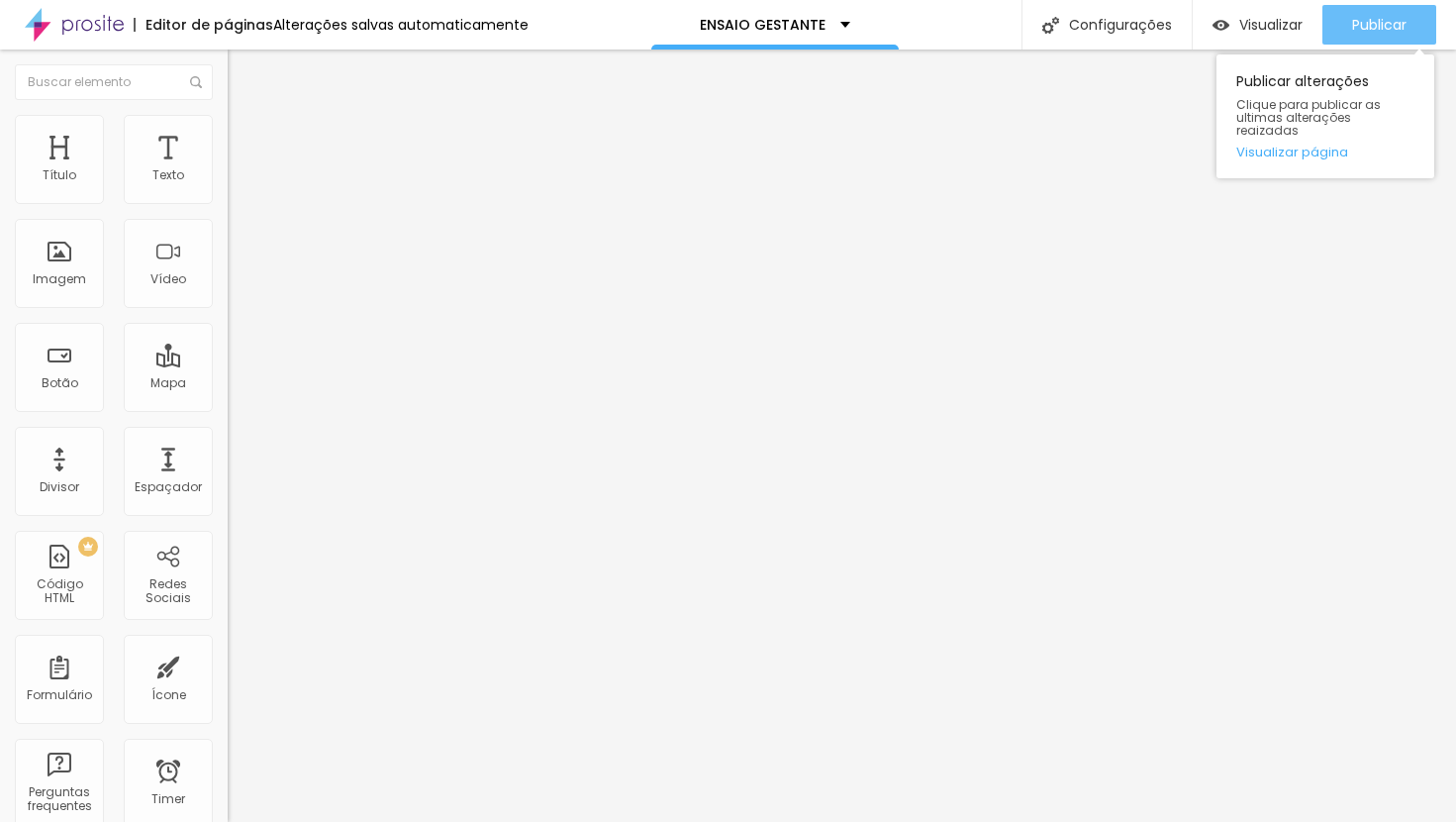 click on "Publicar" at bounding box center (1379, 25) 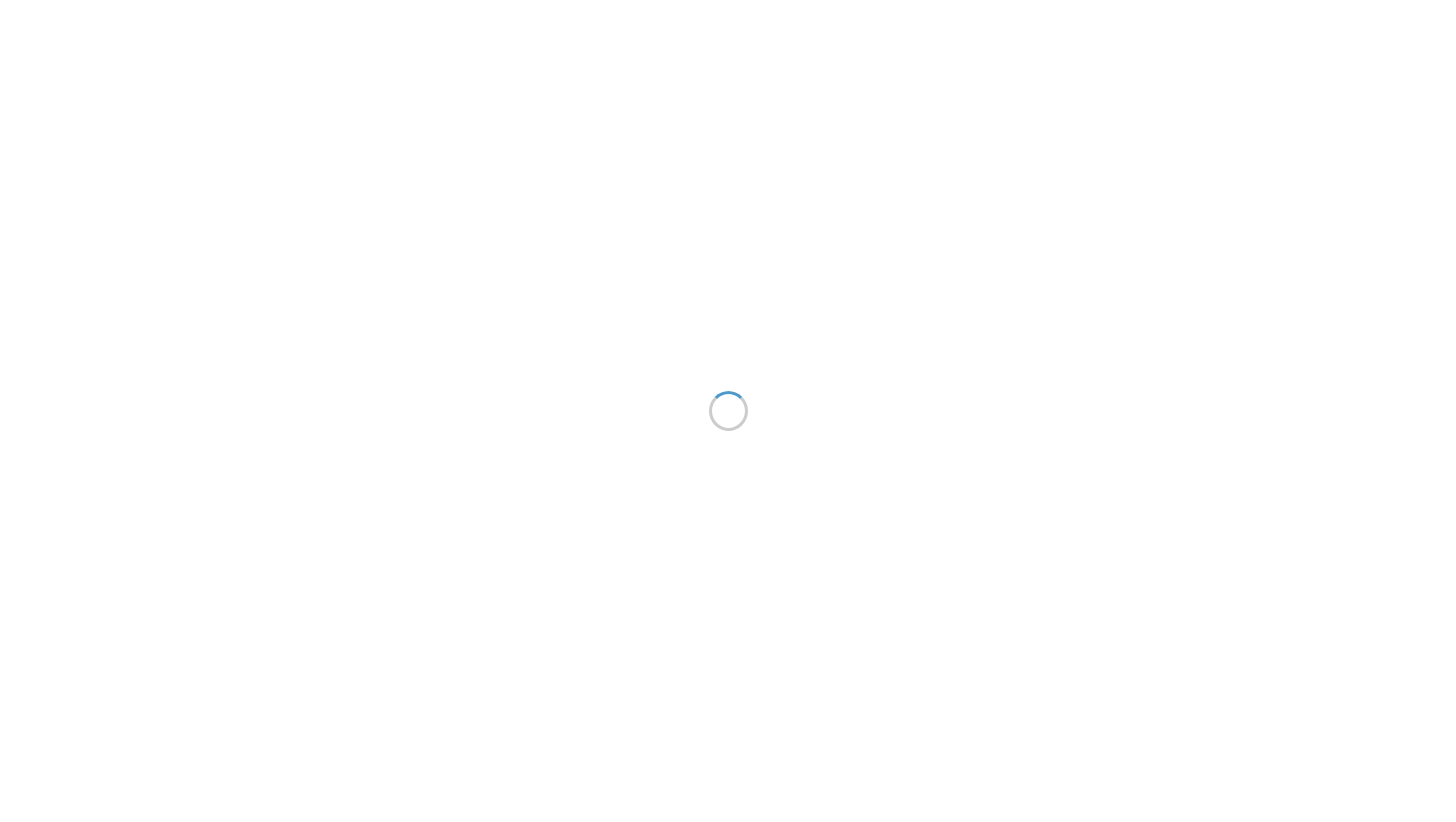scroll, scrollTop: 0, scrollLeft: 0, axis: both 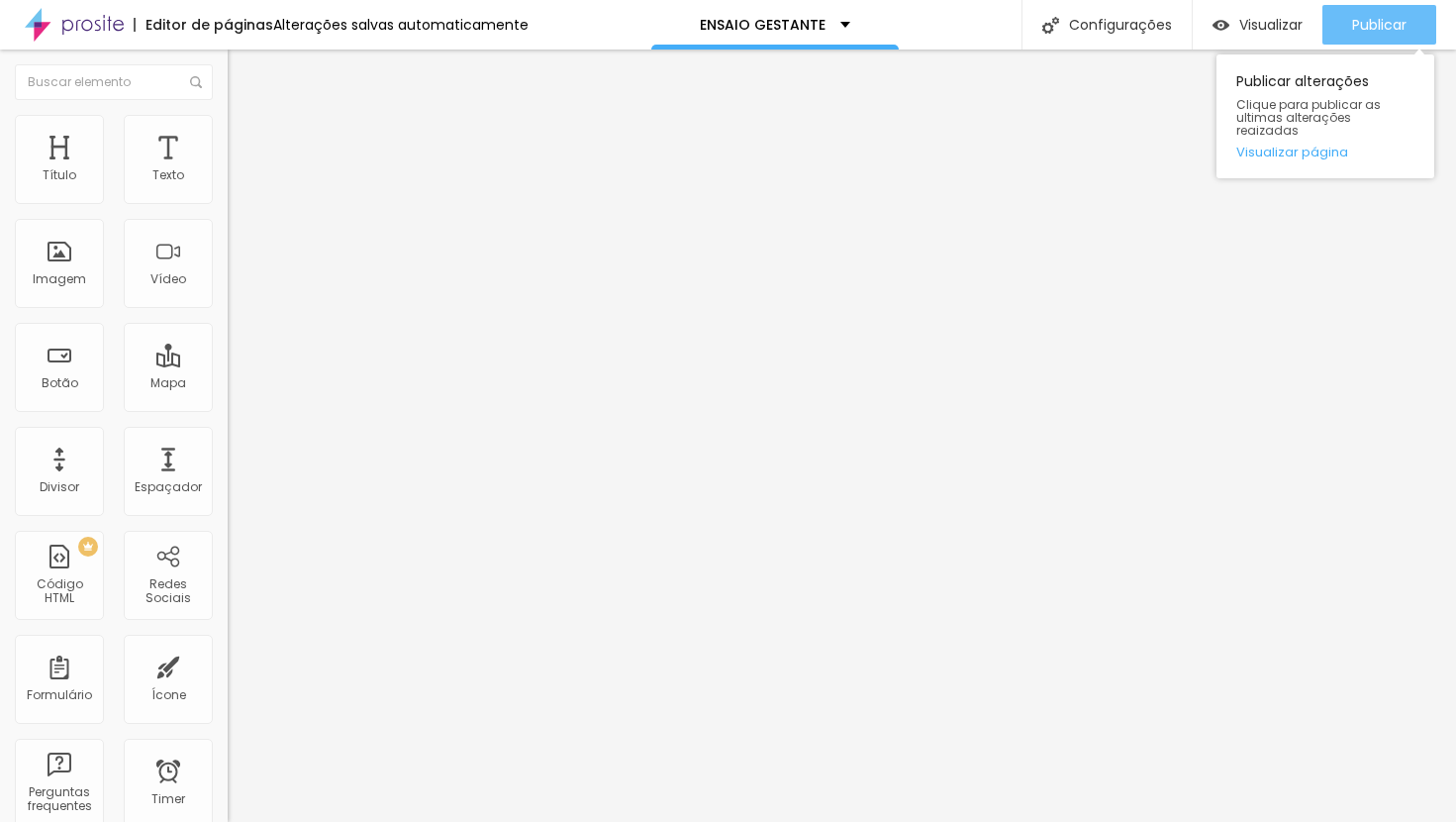 click on "Publicar" at bounding box center (1379, 25) 